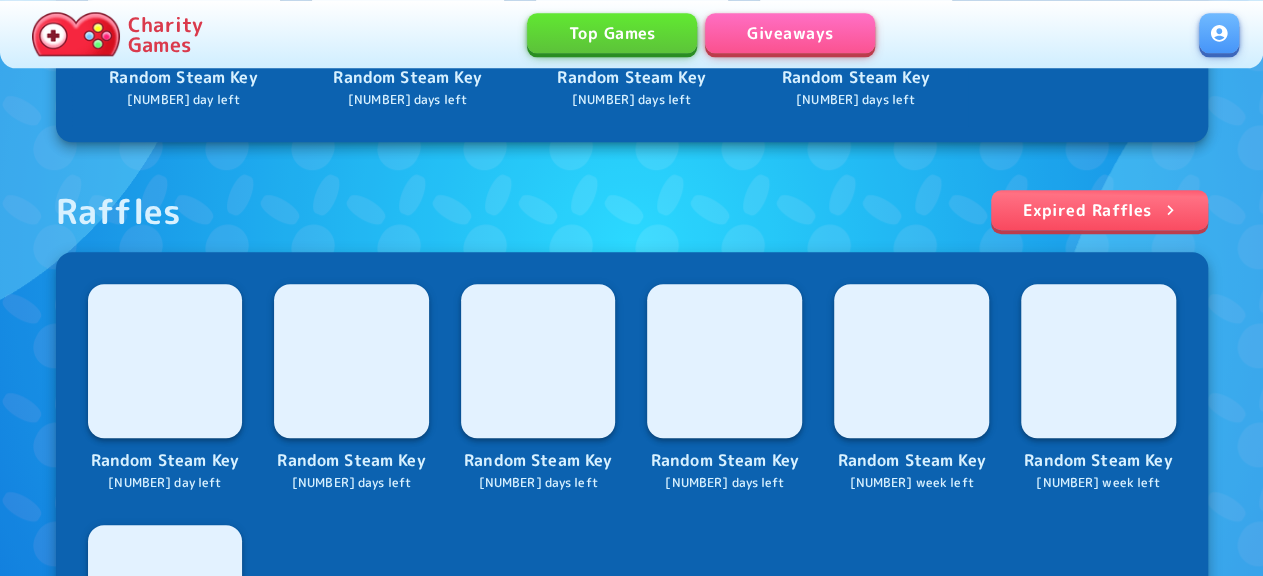 scroll, scrollTop: 624, scrollLeft: 0, axis: vertical 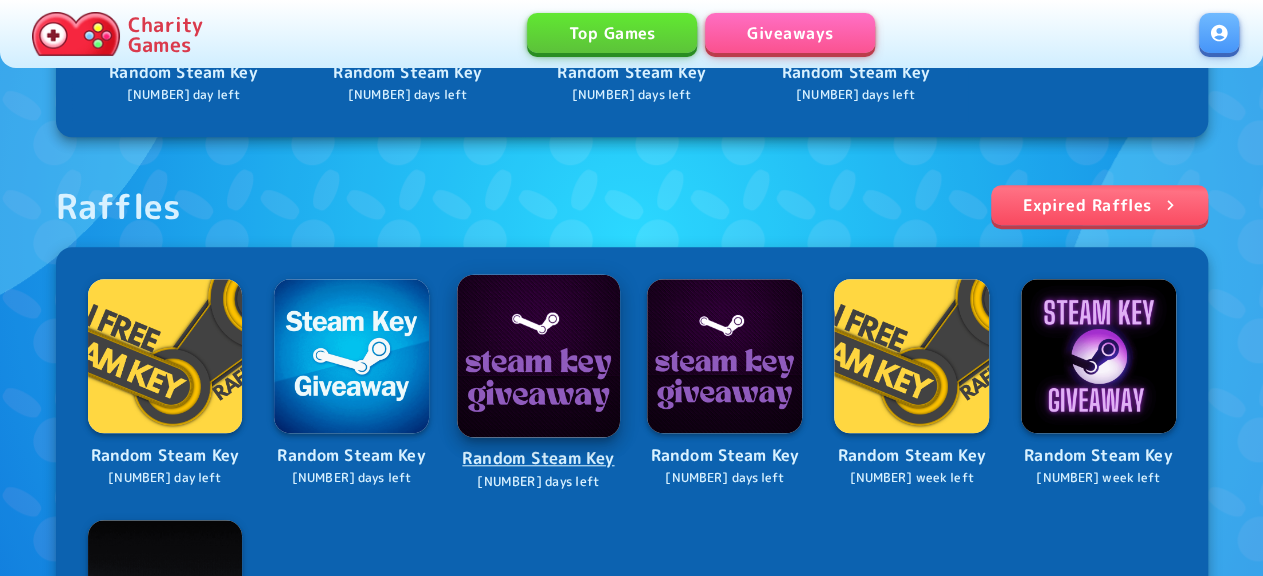 click at bounding box center (538, 355) 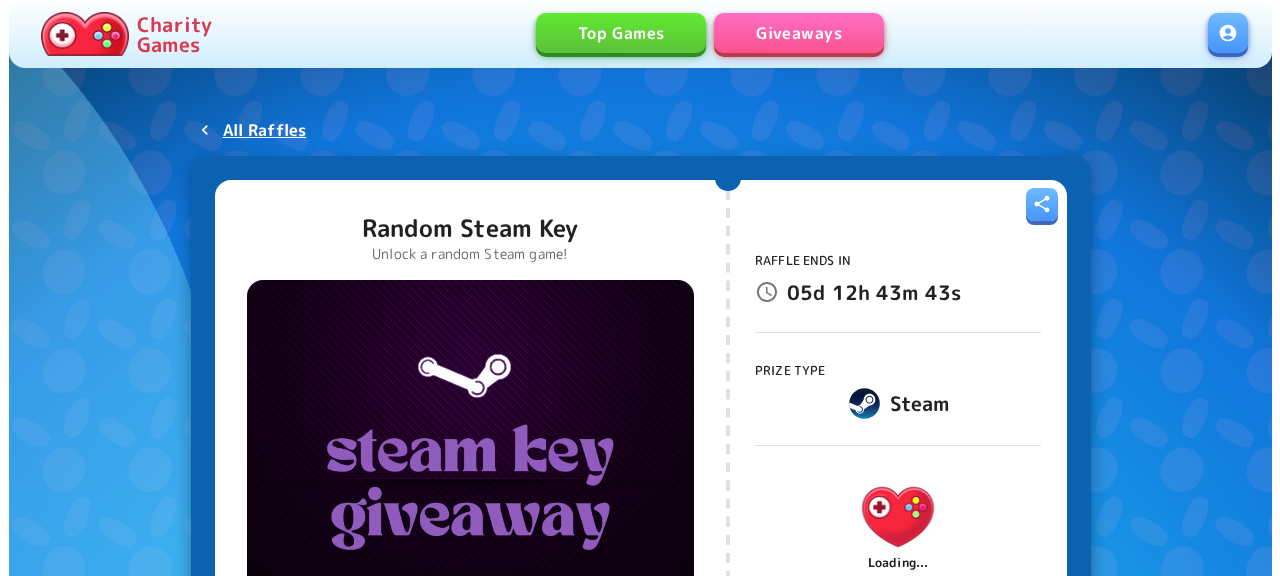 scroll, scrollTop: 208, scrollLeft: 0, axis: vertical 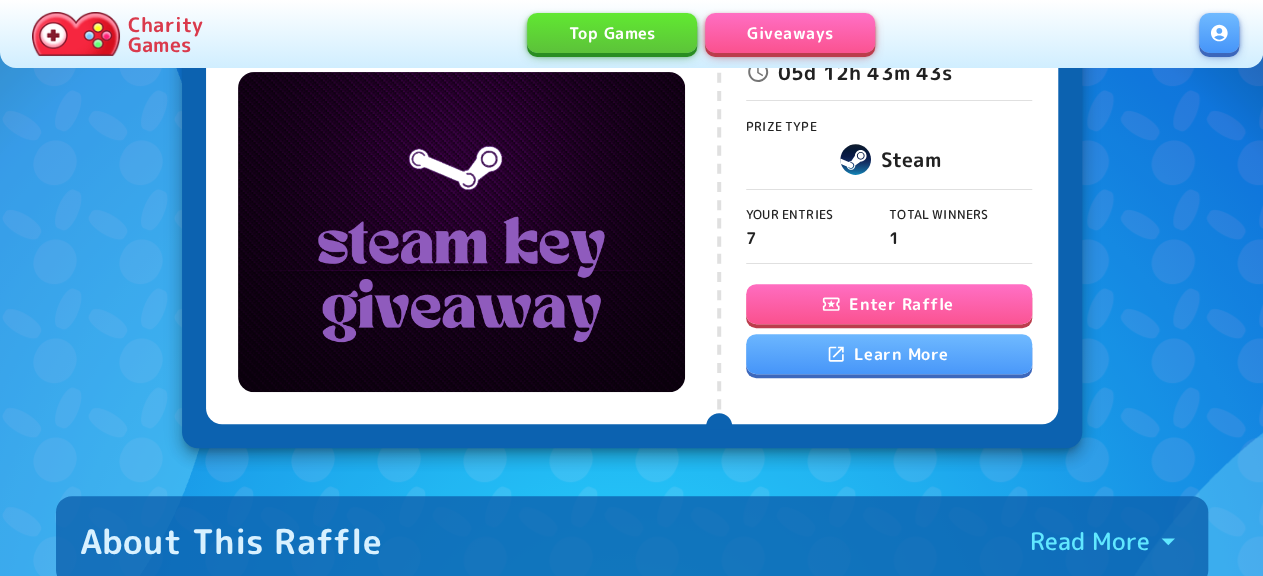 click on "Enter Raffle" at bounding box center (889, 304) 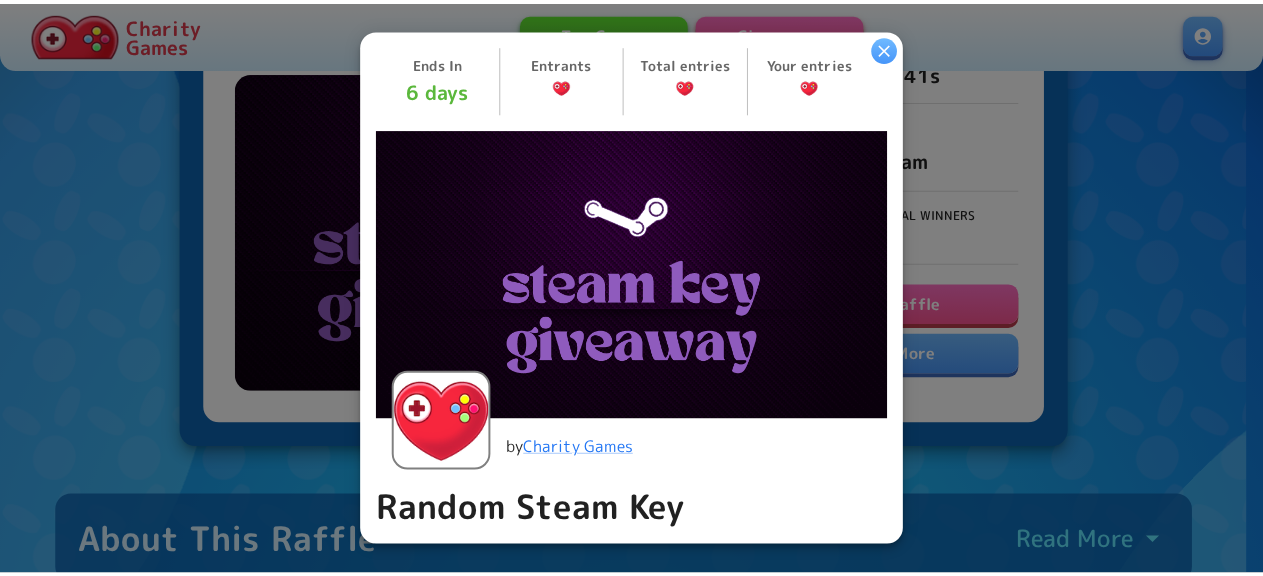 scroll, scrollTop: 756, scrollLeft: 0, axis: vertical 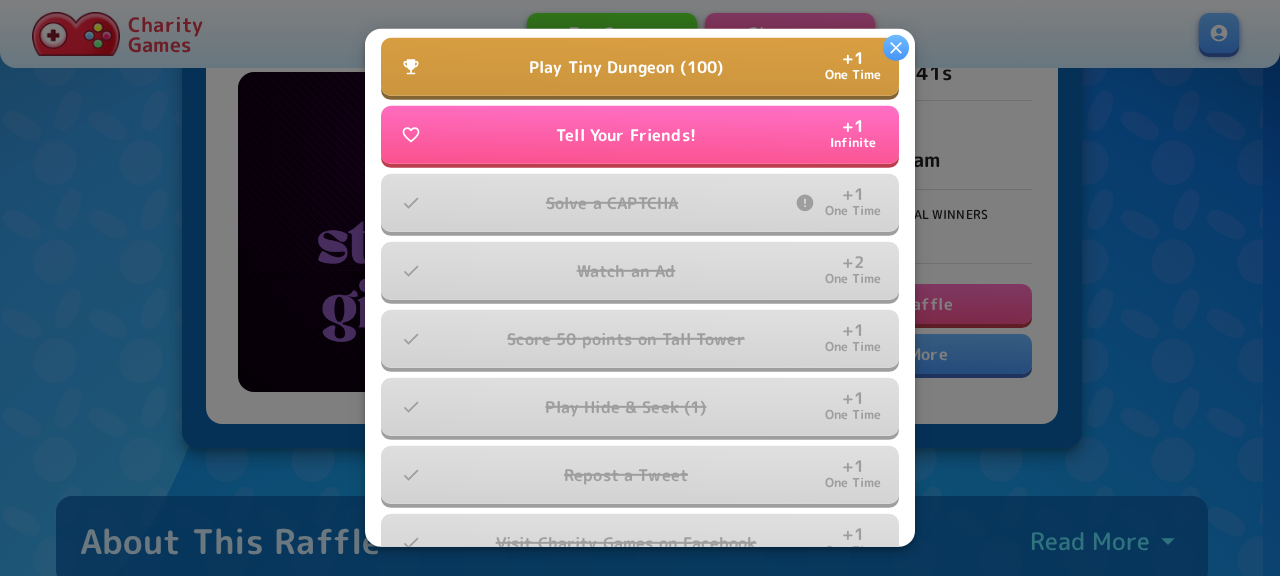 click at bounding box center (640, 288) 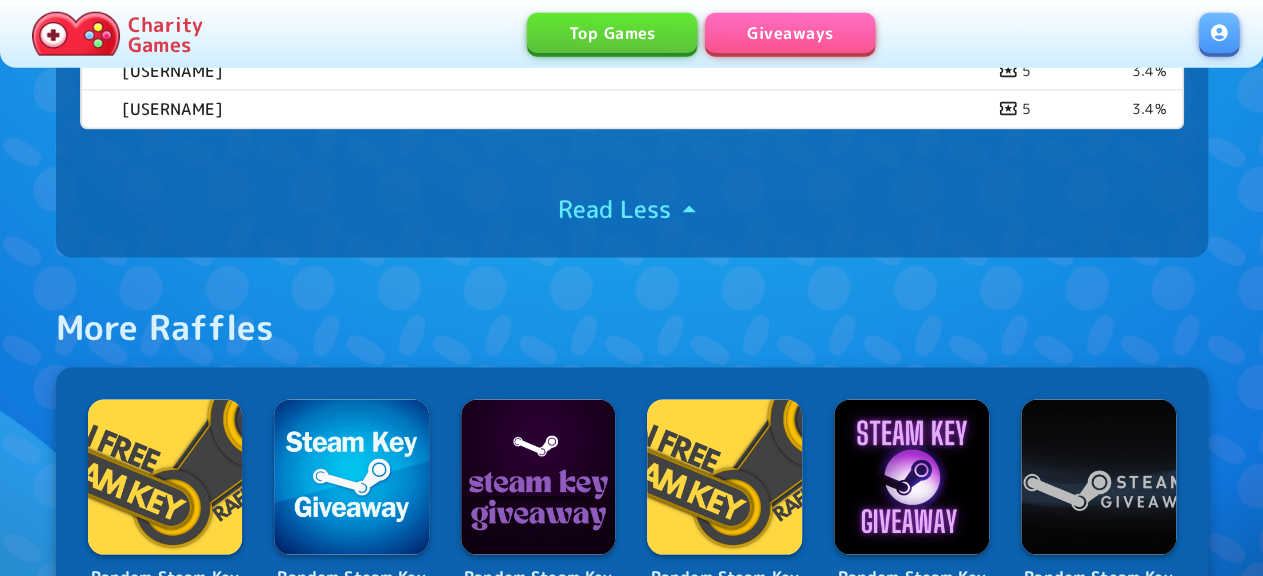 scroll, scrollTop: 1872, scrollLeft: 0, axis: vertical 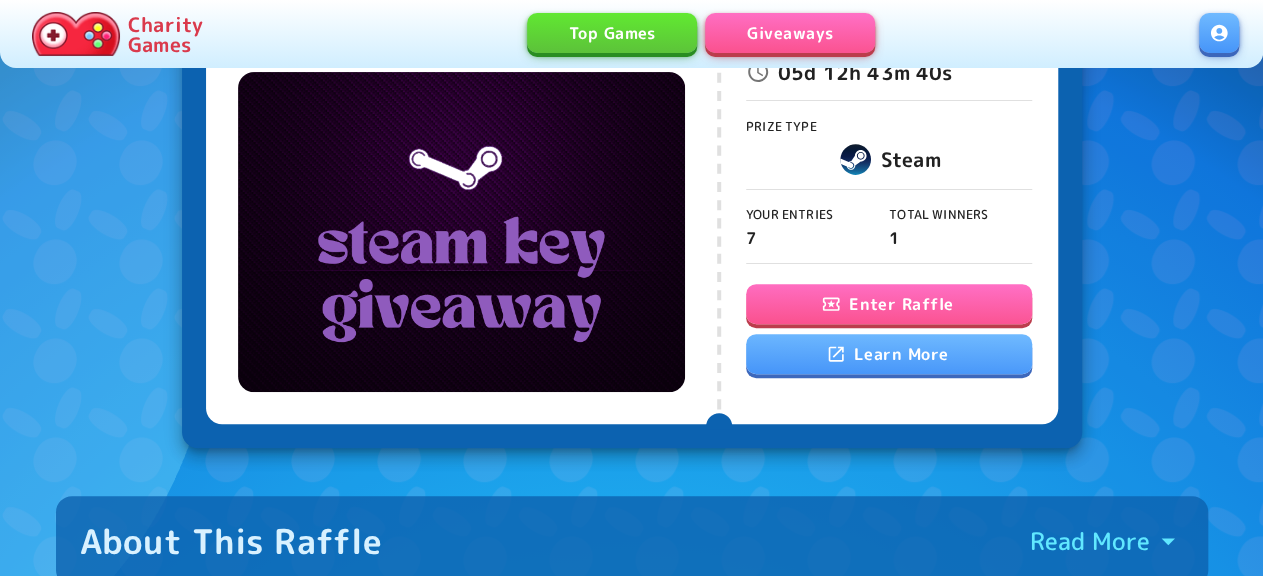 click on "Enter Raffle" at bounding box center [889, 304] 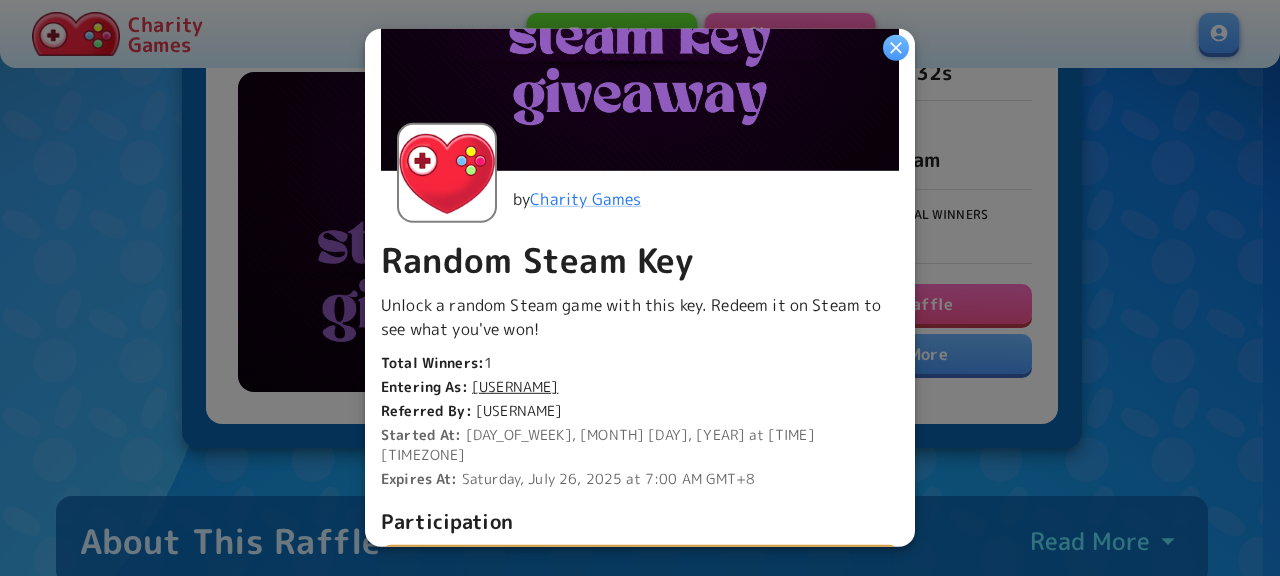 scroll, scrollTop: 432, scrollLeft: 0, axis: vertical 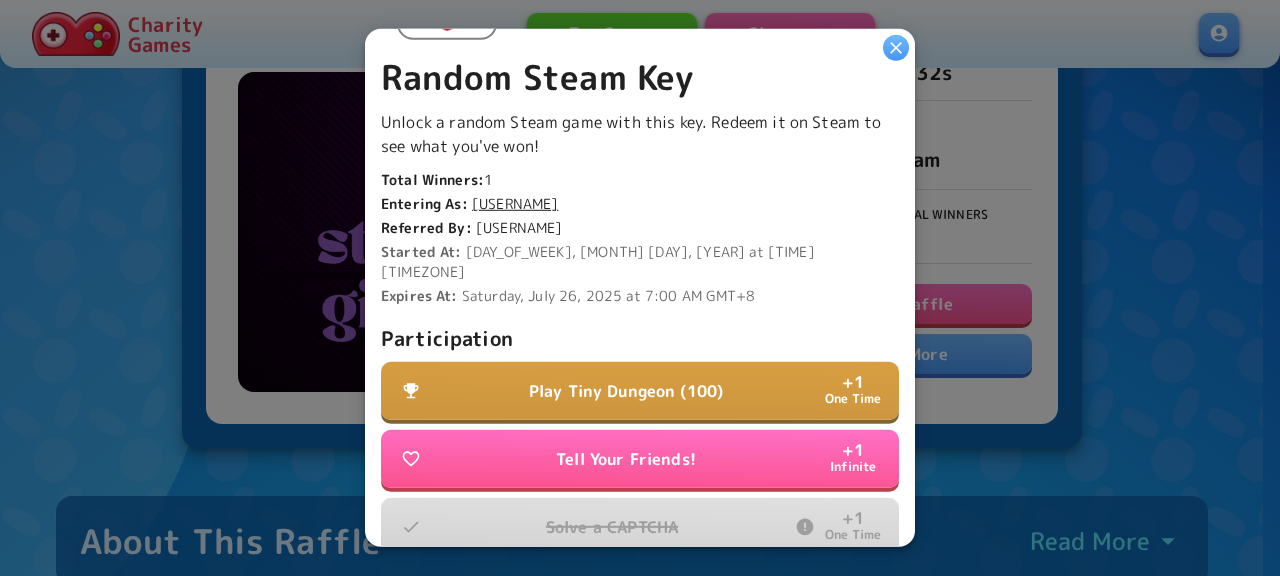 click on "Play Tiny Dungeon (100) + 1 One Time" at bounding box center (640, 391) 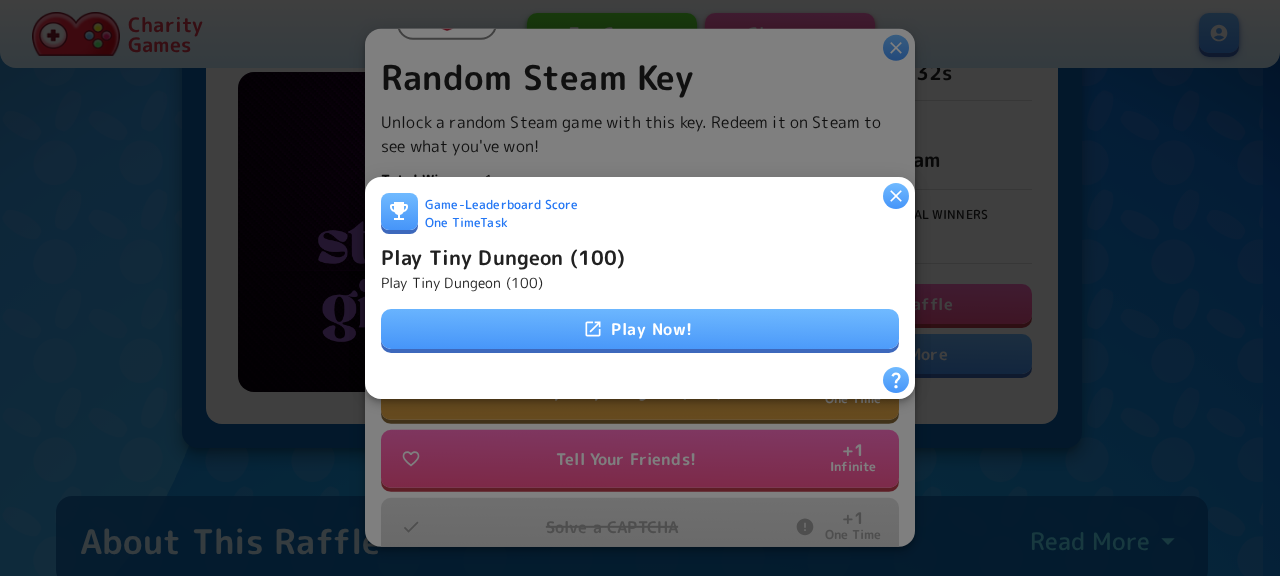 click at bounding box center (640, 288) 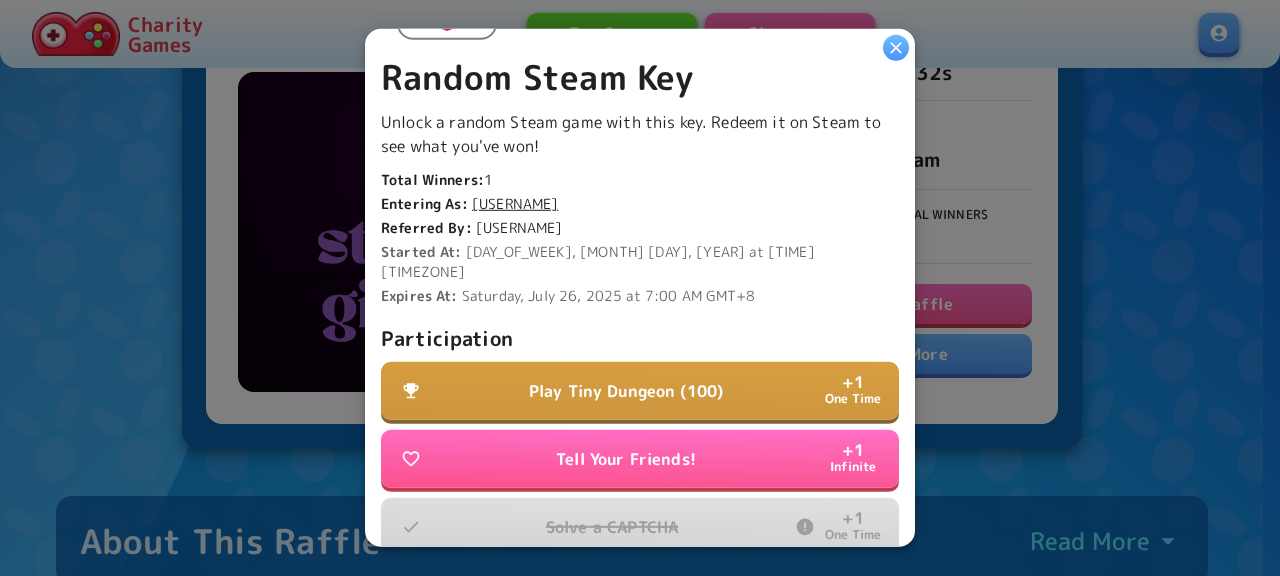 click on "Participation Play Tiny Dungeon (100) + 1 One Time Tell Your Friends! + 1 Infinite Solve a CAPTCHA + 1 One Time Watch an Ad + 2 One Time Score 50 points on Tall Tower + 1 One Time Play Hide & Seek (1) + 1 One Time Repost a Tweet + 1 One Time Visit Charity Games on Facebook + 1 One Time" at bounding box center (640, 610) 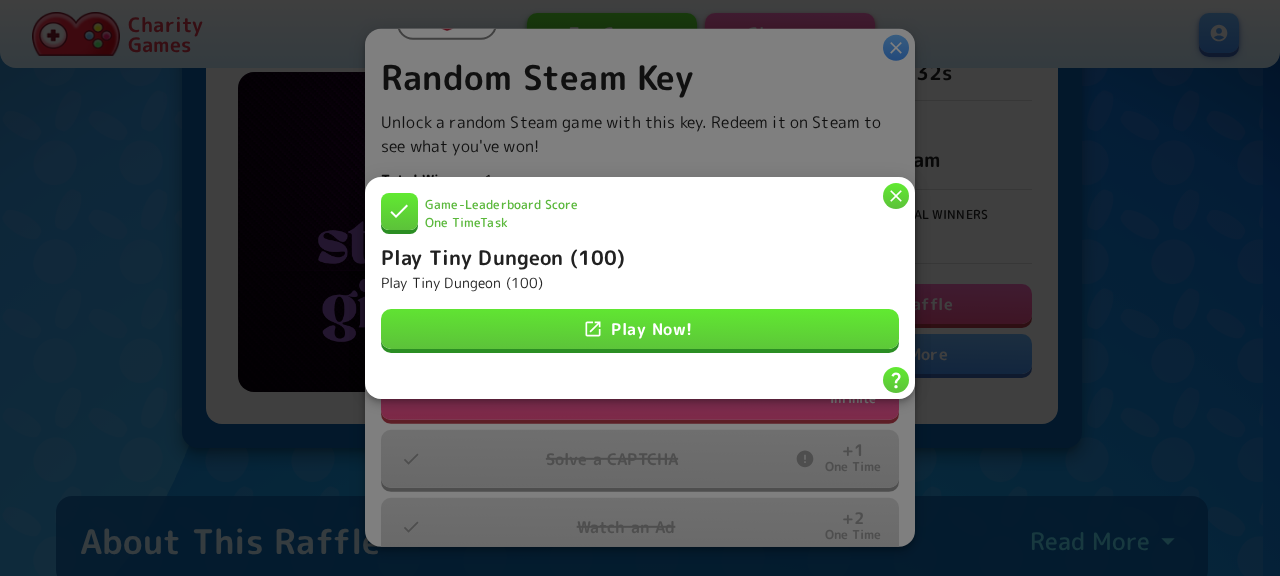 click 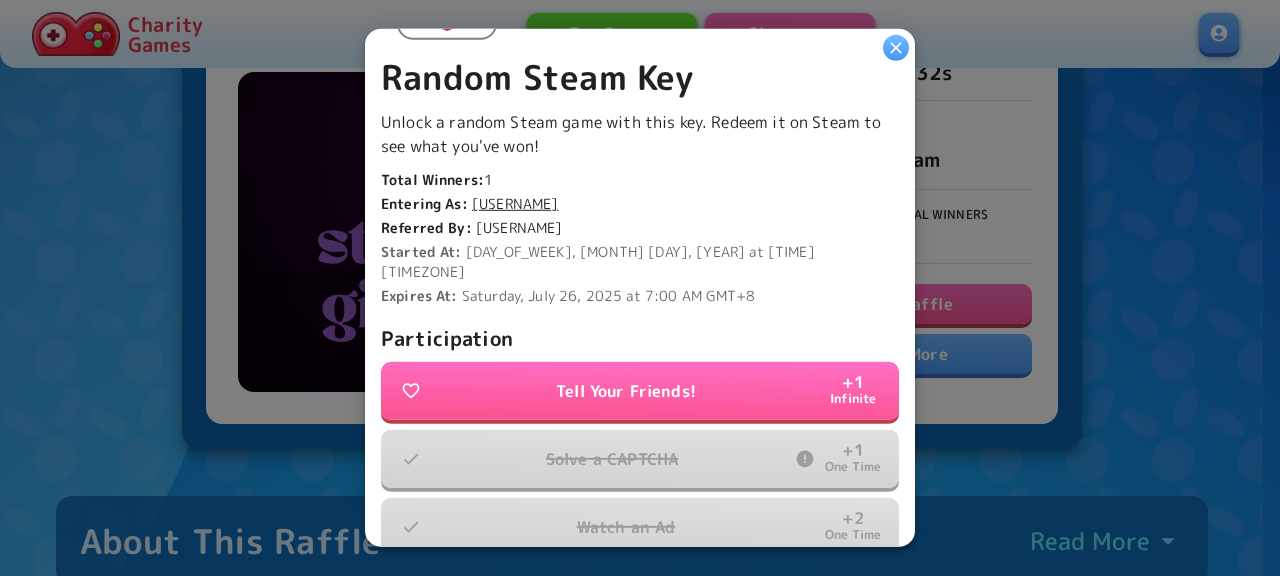 scroll, scrollTop: 883, scrollLeft: 0, axis: vertical 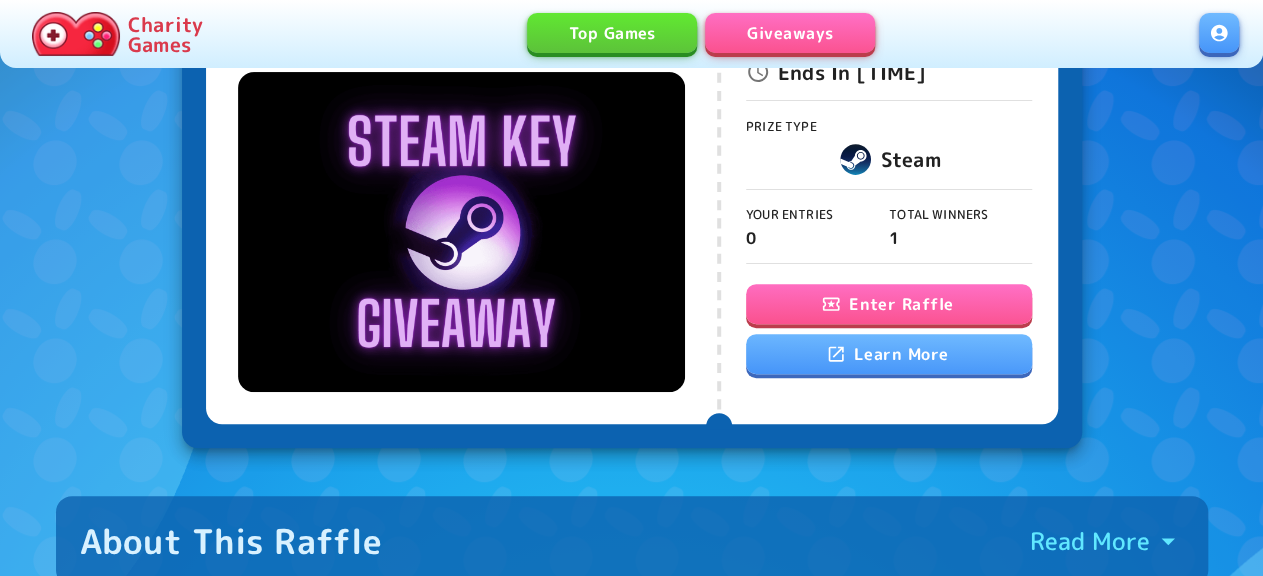 click on "Enter Raffle" at bounding box center (889, 304) 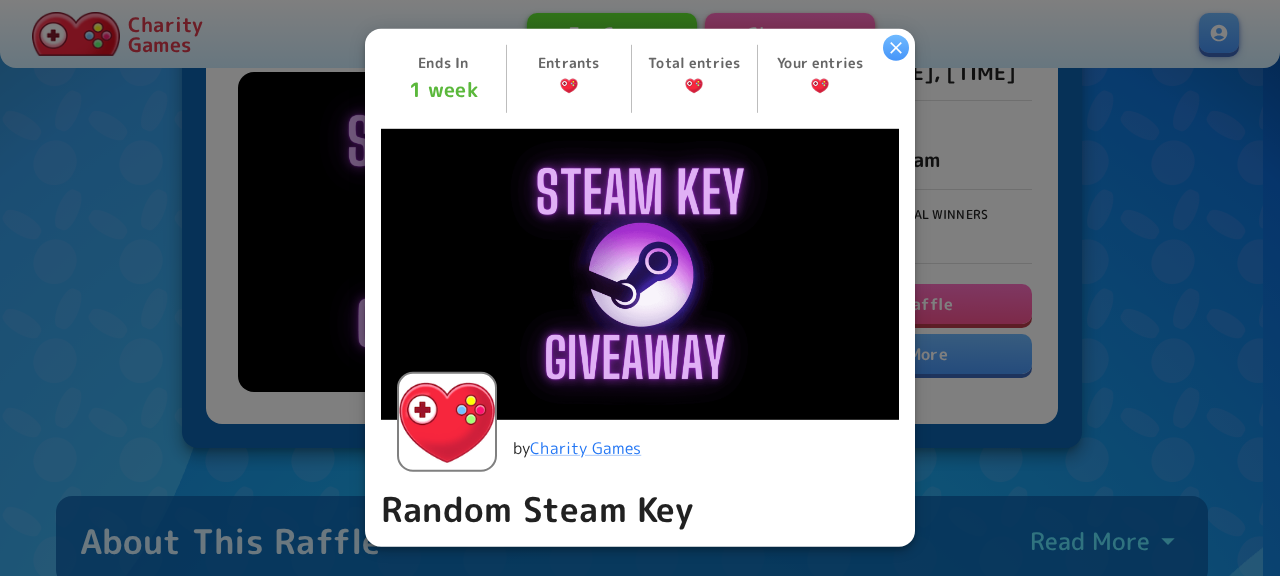 scroll, scrollTop: 432, scrollLeft: 0, axis: vertical 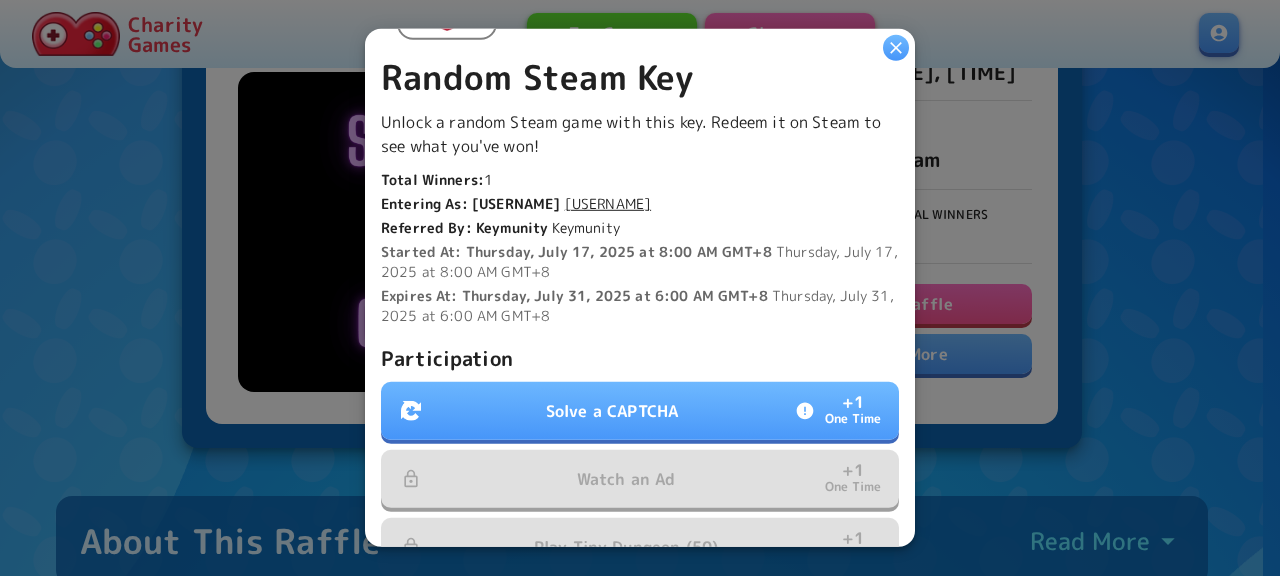 click on "Solve a CAPTCHA + 1 One Time" at bounding box center [640, 411] 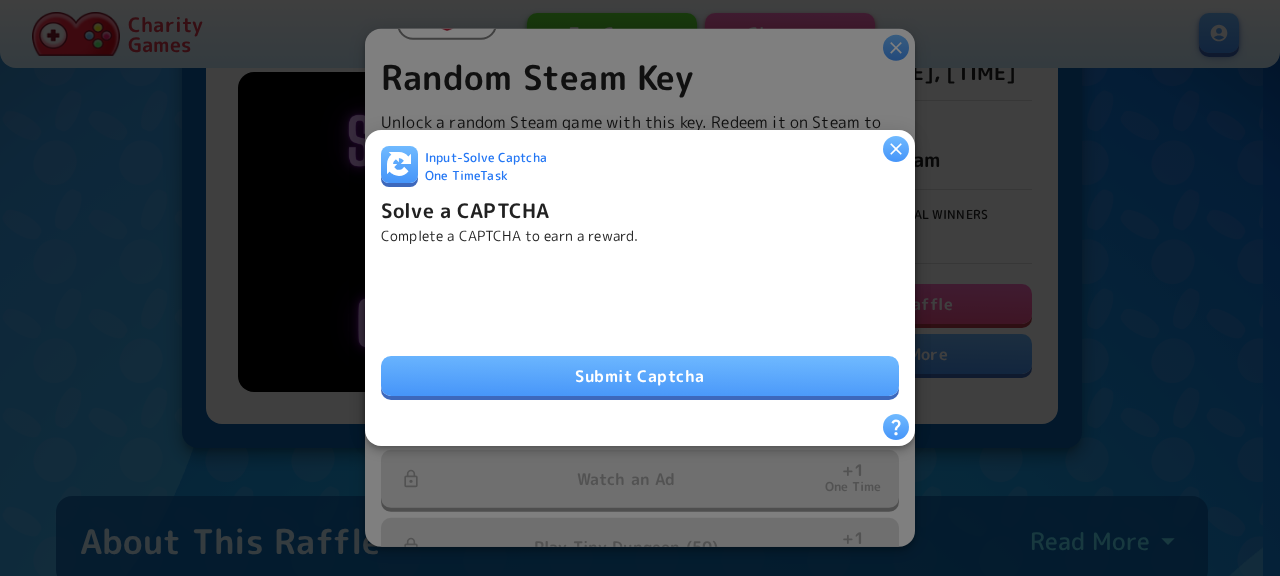 click on "Submit Captcha" at bounding box center [640, 376] 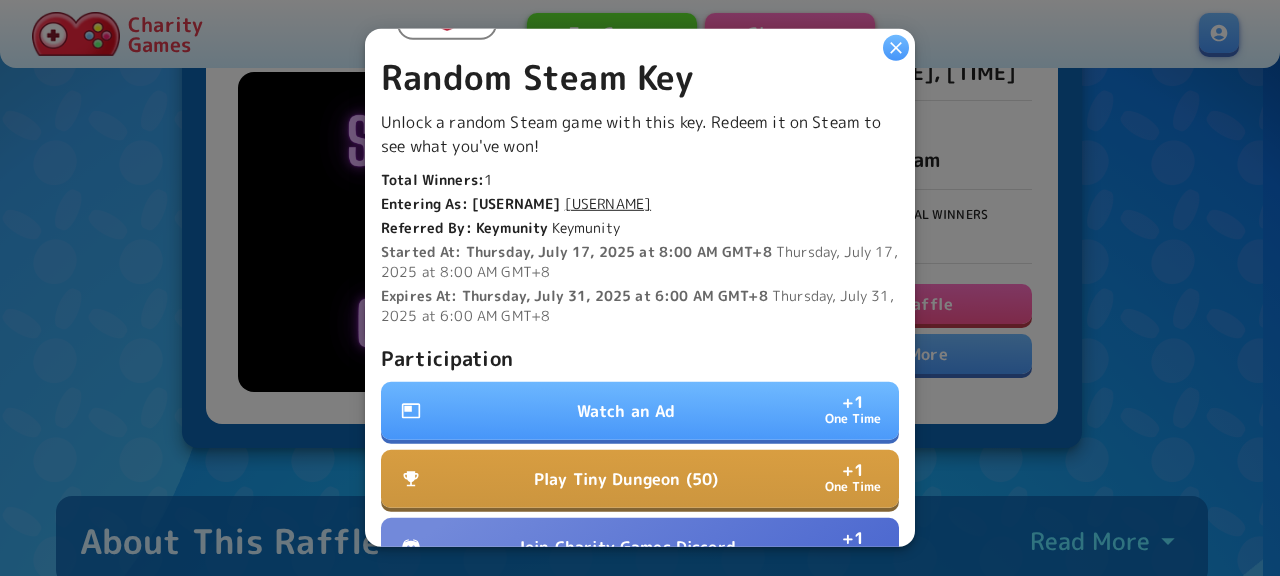 click on "Watch an Ad + 1 One Time" at bounding box center [640, 411] 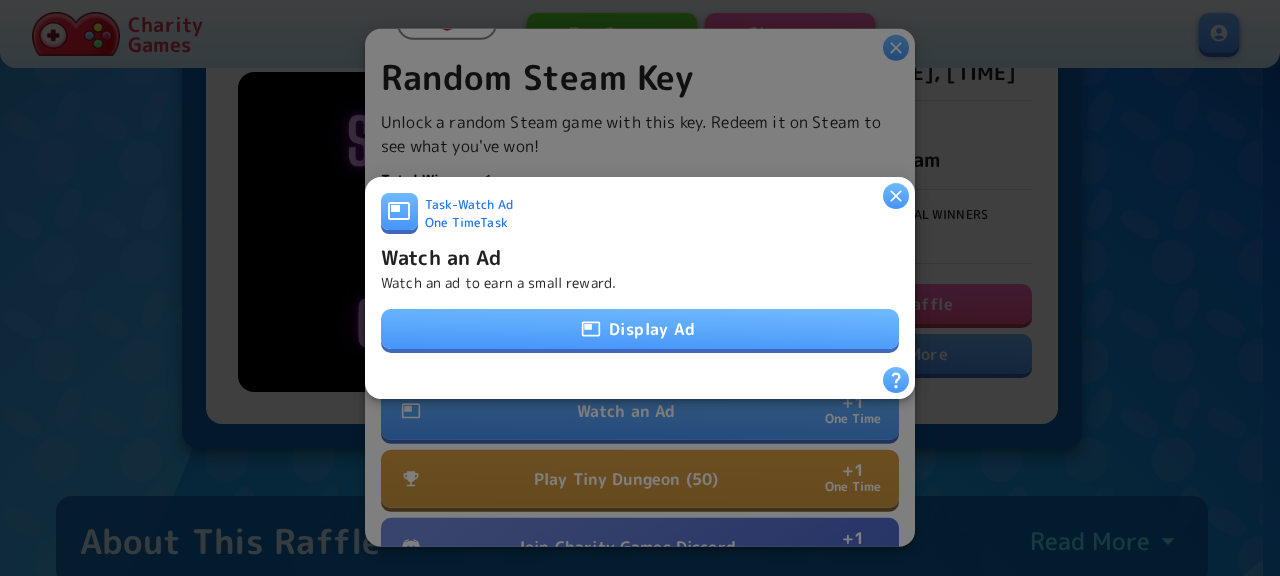 click on "Task - Watch Ad One Time Task Watch an Ad Watch an ad to earn a small reward. Display Ad" at bounding box center (640, 288) 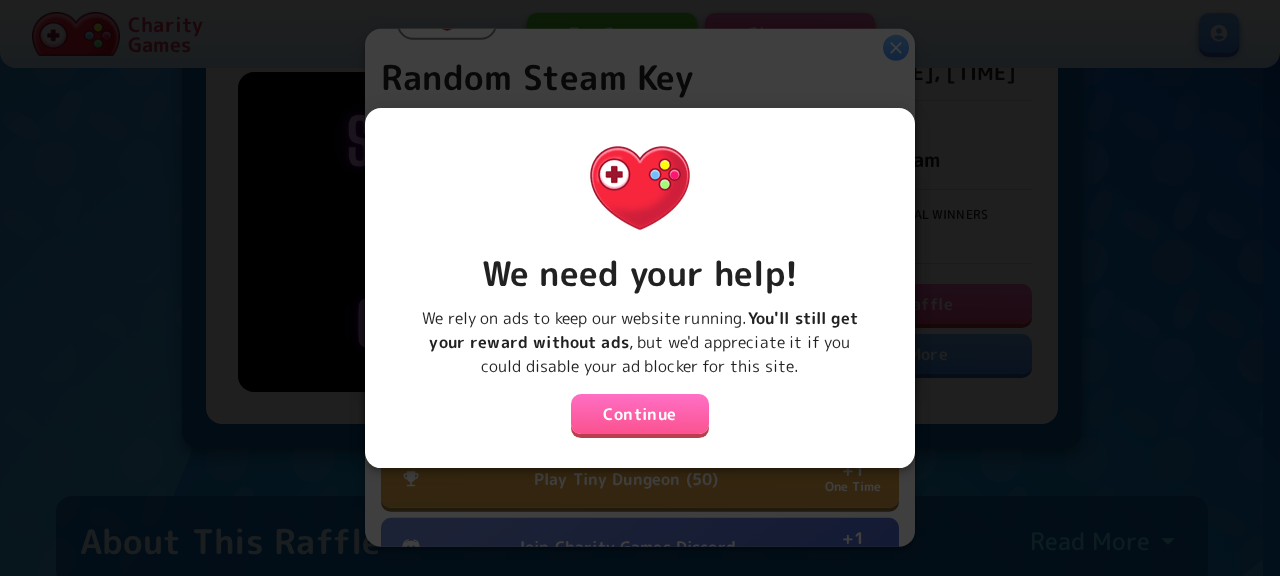 click on "Continue" at bounding box center (640, 414) 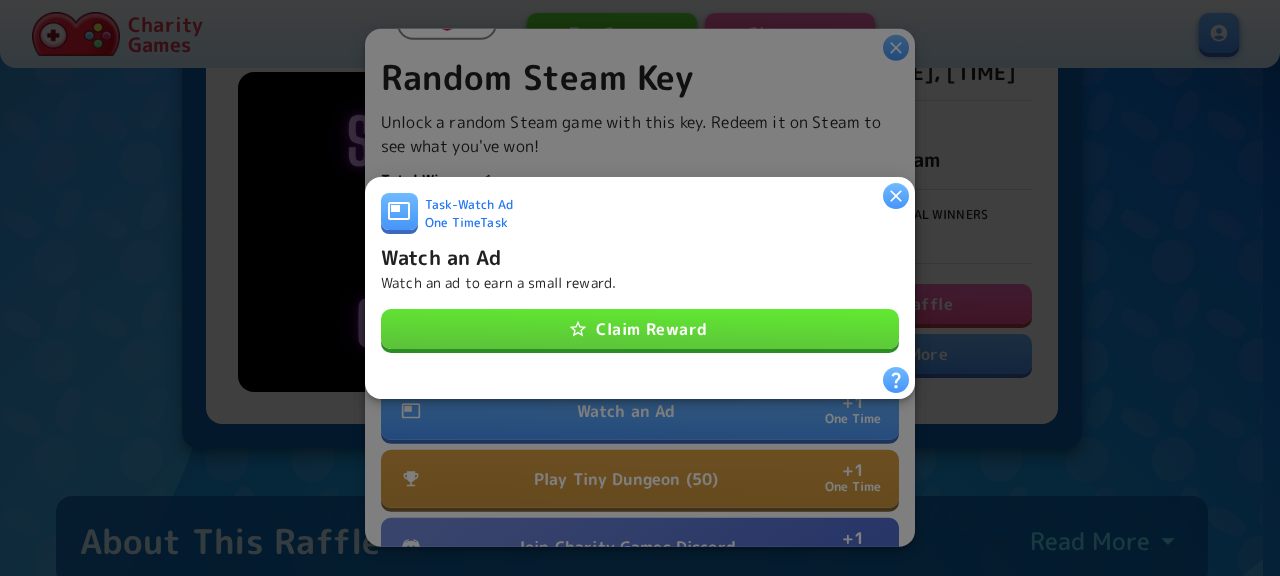 click on "Claim Reward" at bounding box center [640, 329] 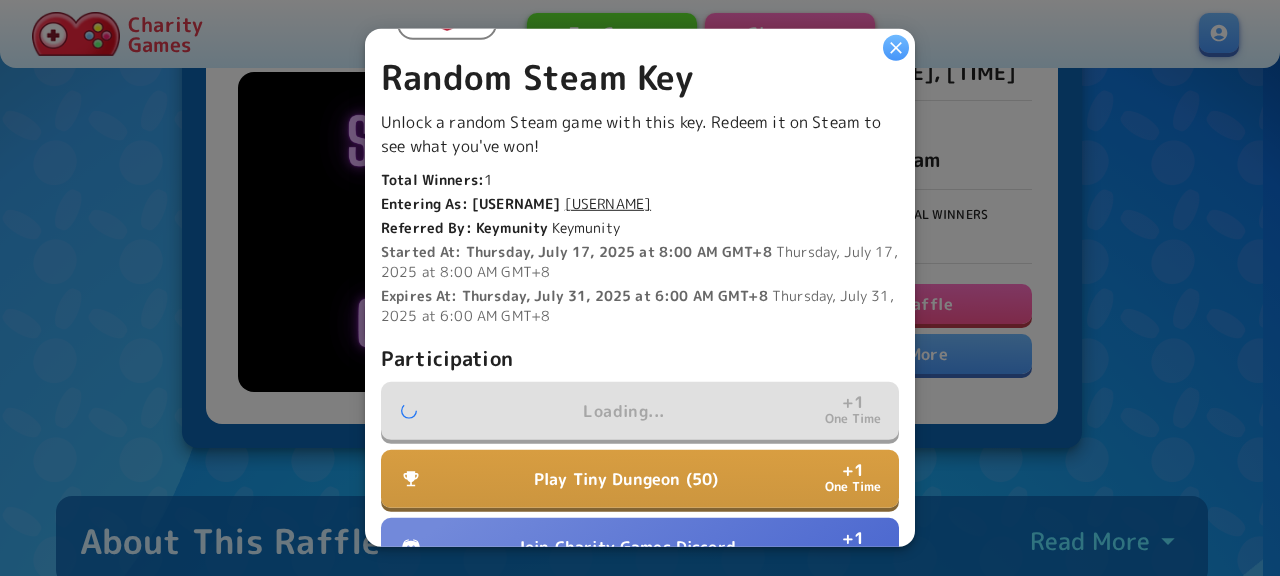 click on "Join Charity Games Discord + 1 One Time" at bounding box center (640, 547) 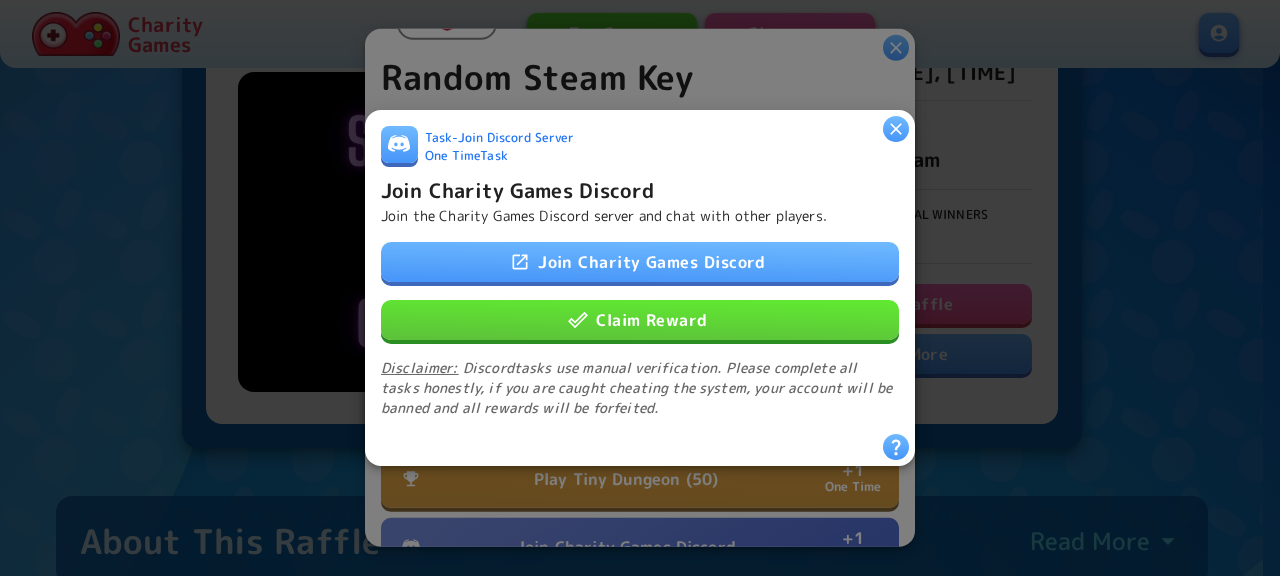 click on "Claim Reward" at bounding box center (640, 320) 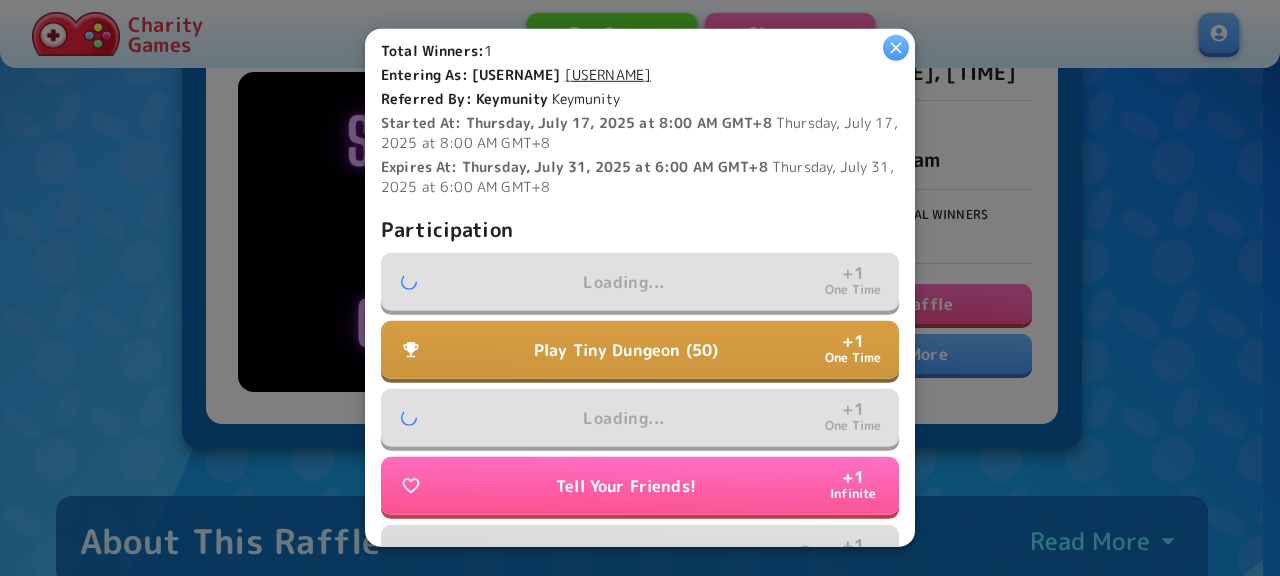 scroll, scrollTop: 648, scrollLeft: 0, axis: vertical 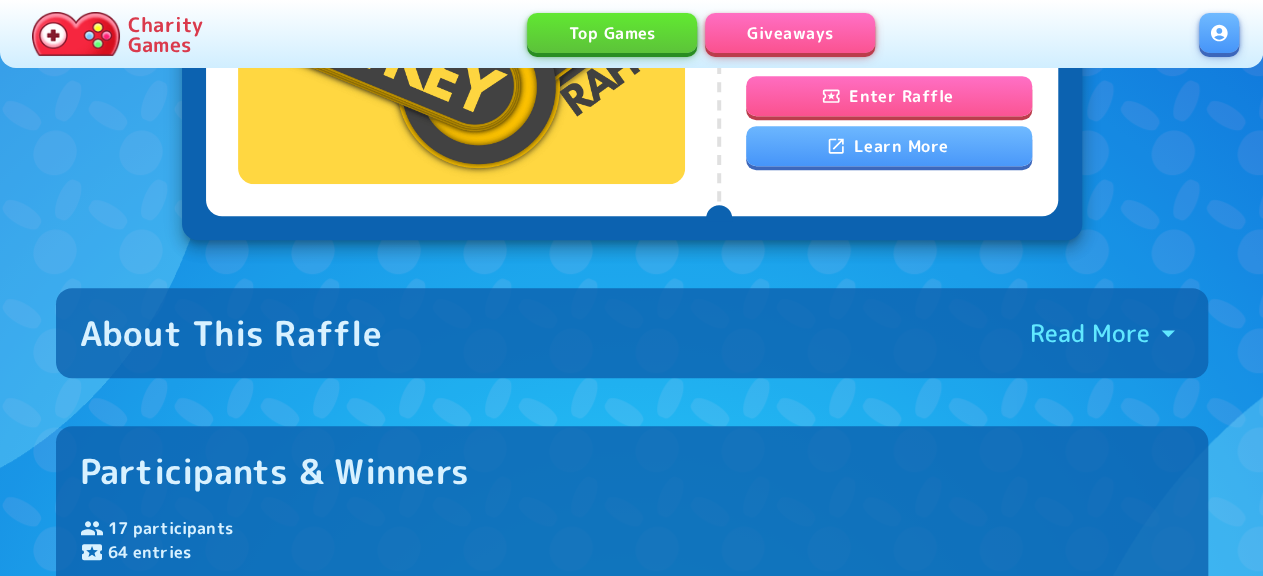 click on "Enter Raffle" at bounding box center [889, 96] 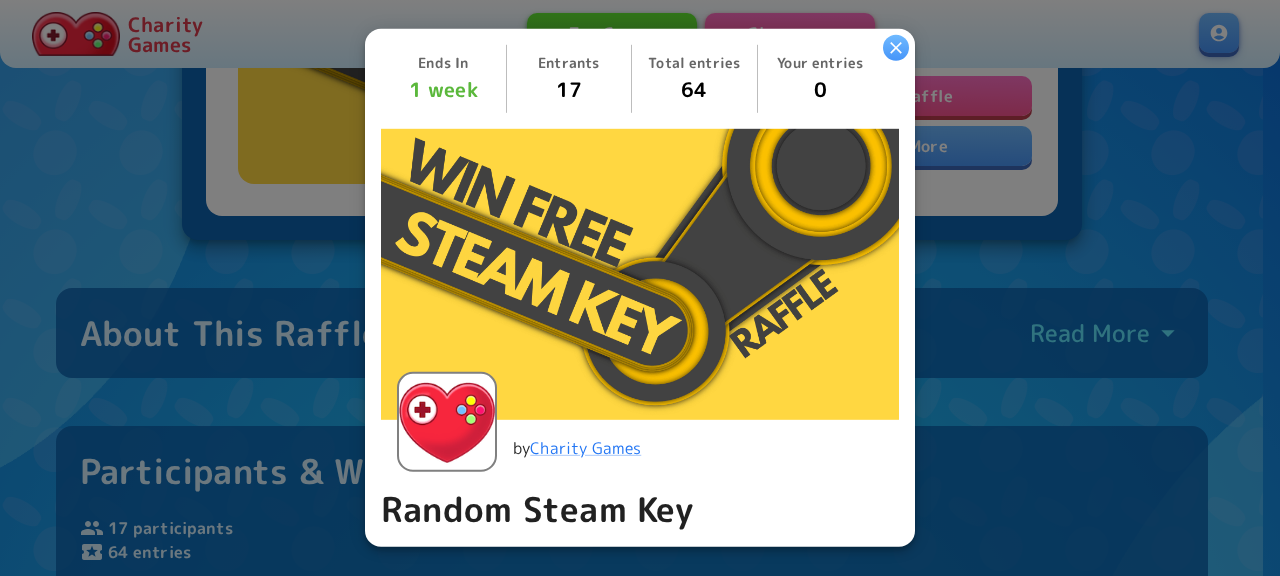 scroll, scrollTop: 540, scrollLeft: 0, axis: vertical 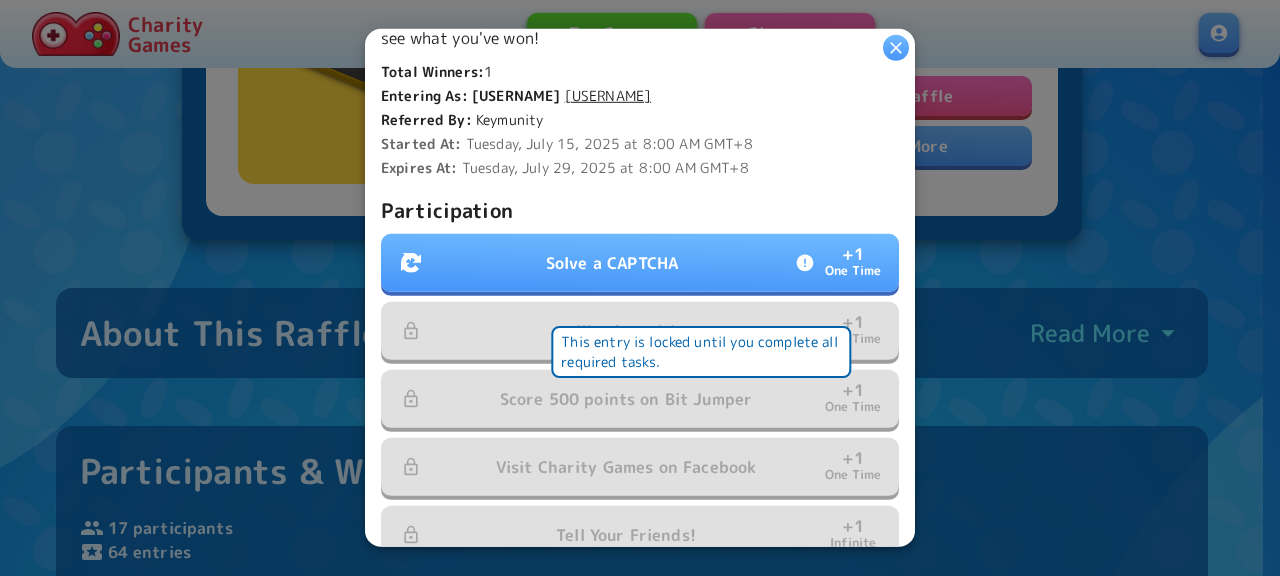 click on "Solve a CAPTCHA + 1 One Time" at bounding box center (640, 263) 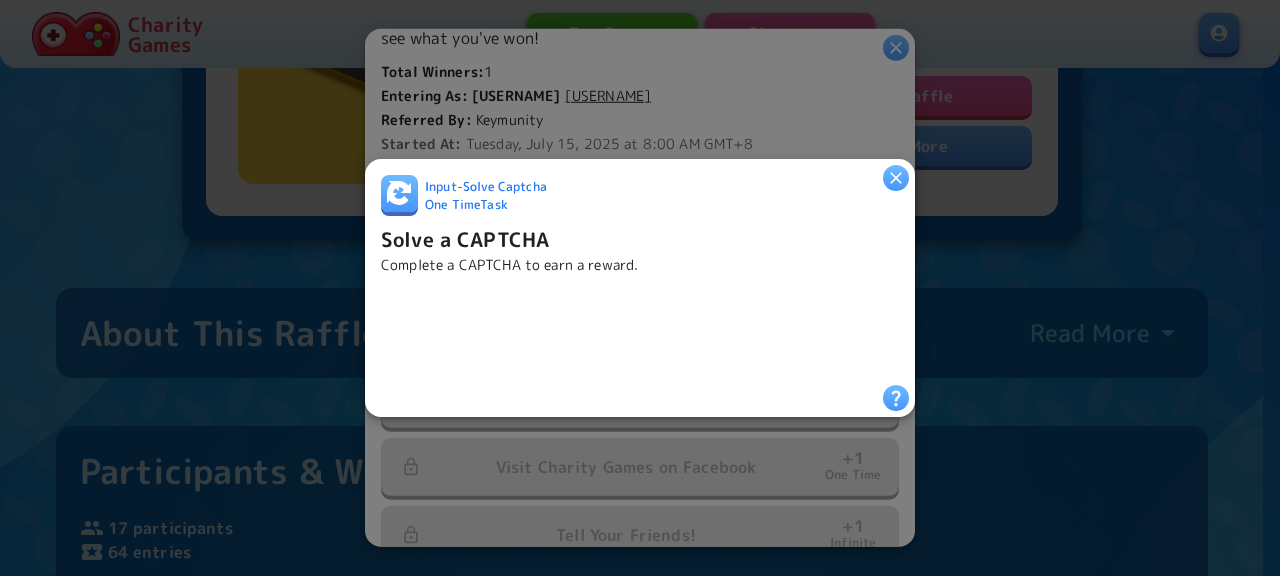 click at bounding box center (533, 330) 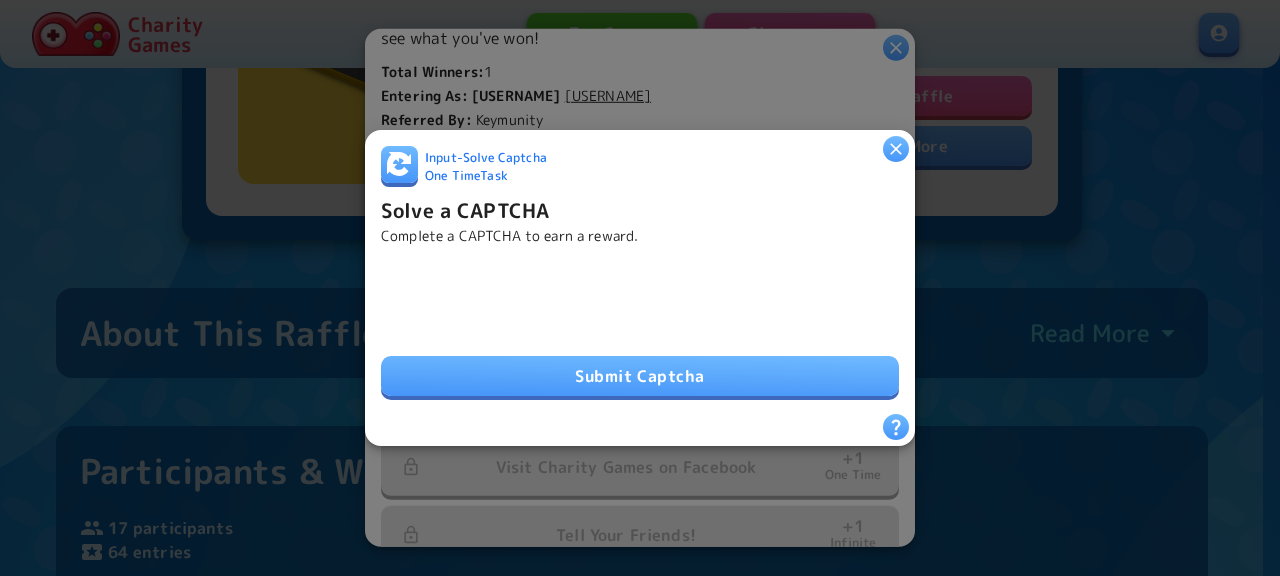 drag, startPoint x: 687, startPoint y: 369, endPoint x: 697, endPoint y: 360, distance: 13.453624 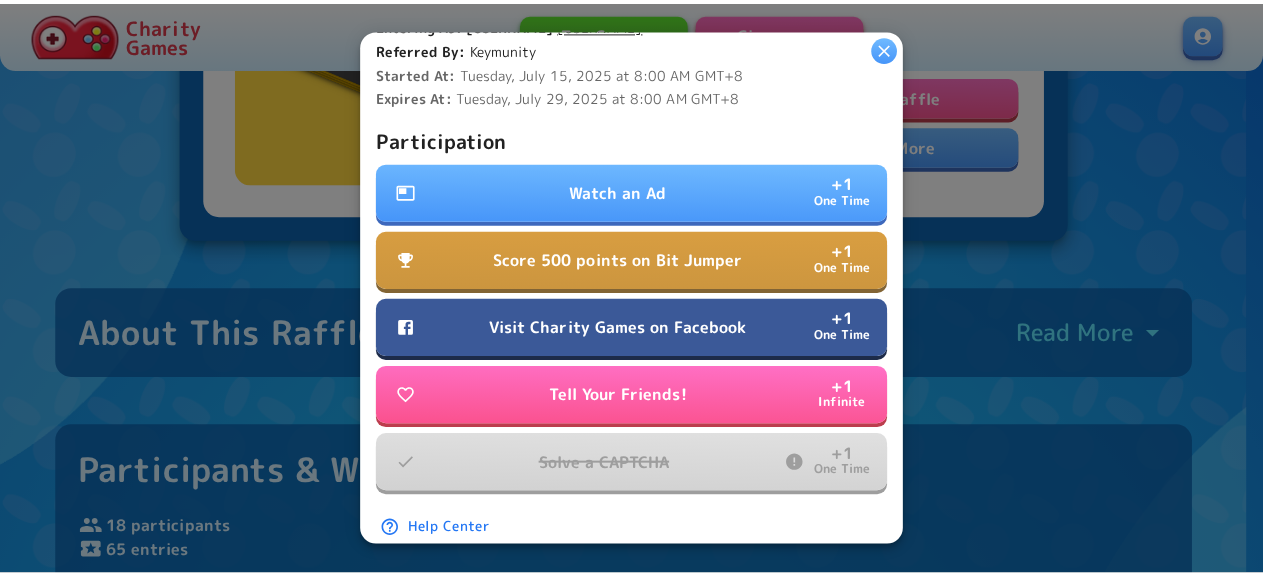 scroll, scrollTop: 648, scrollLeft: 0, axis: vertical 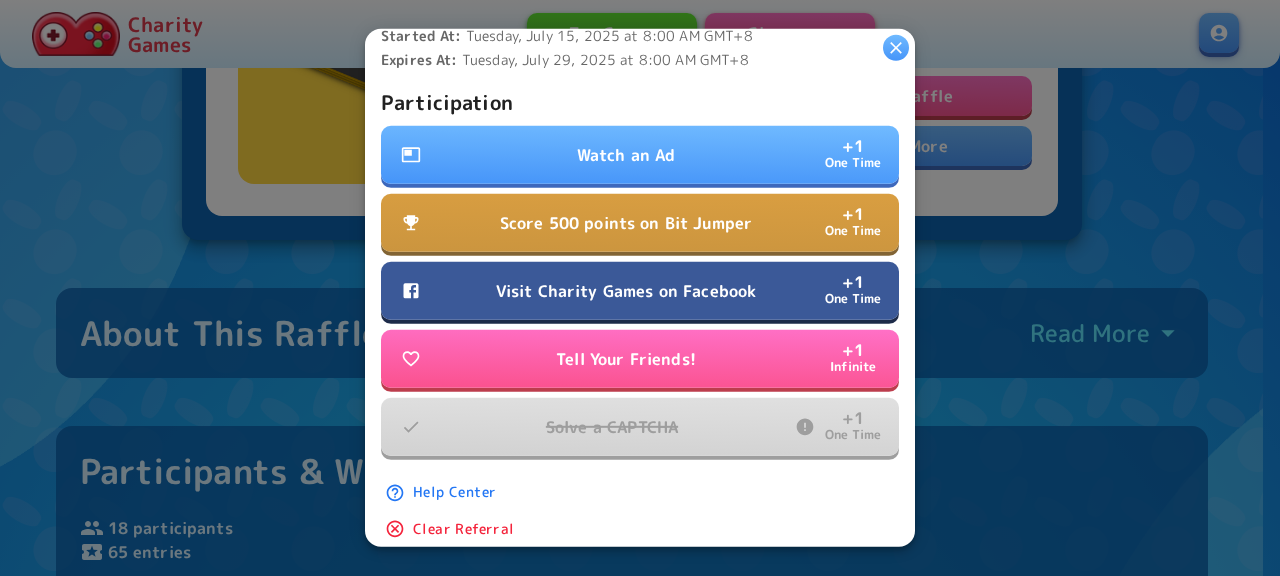 click on "Watch an Ad + 1 One Time" at bounding box center (640, 155) 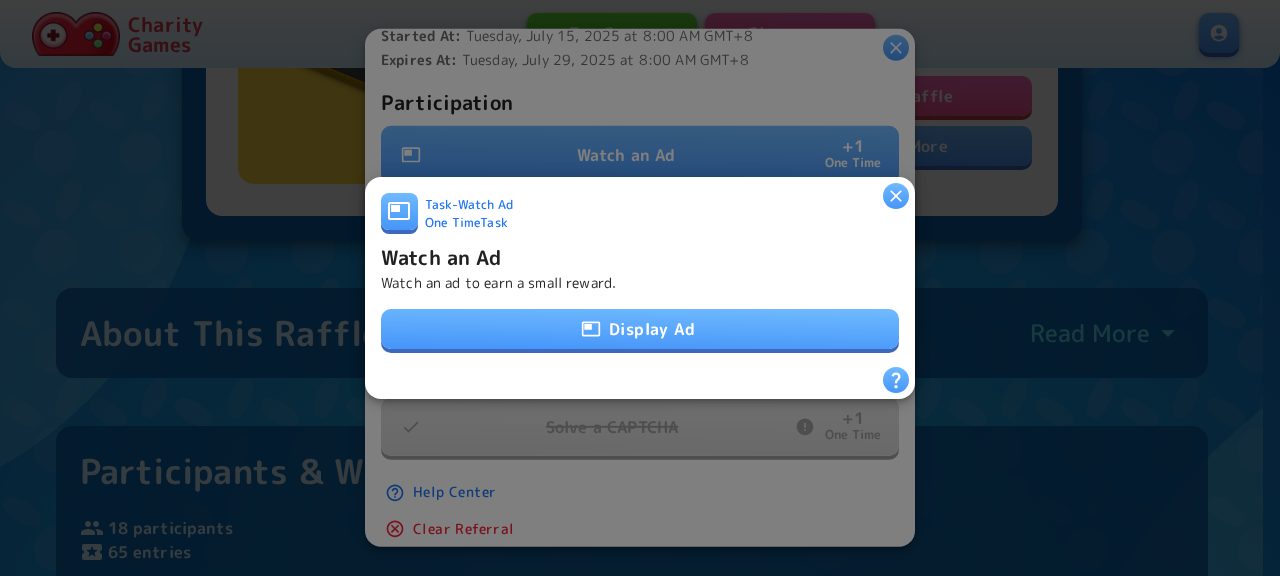 click on "Display Ad" at bounding box center (640, 329) 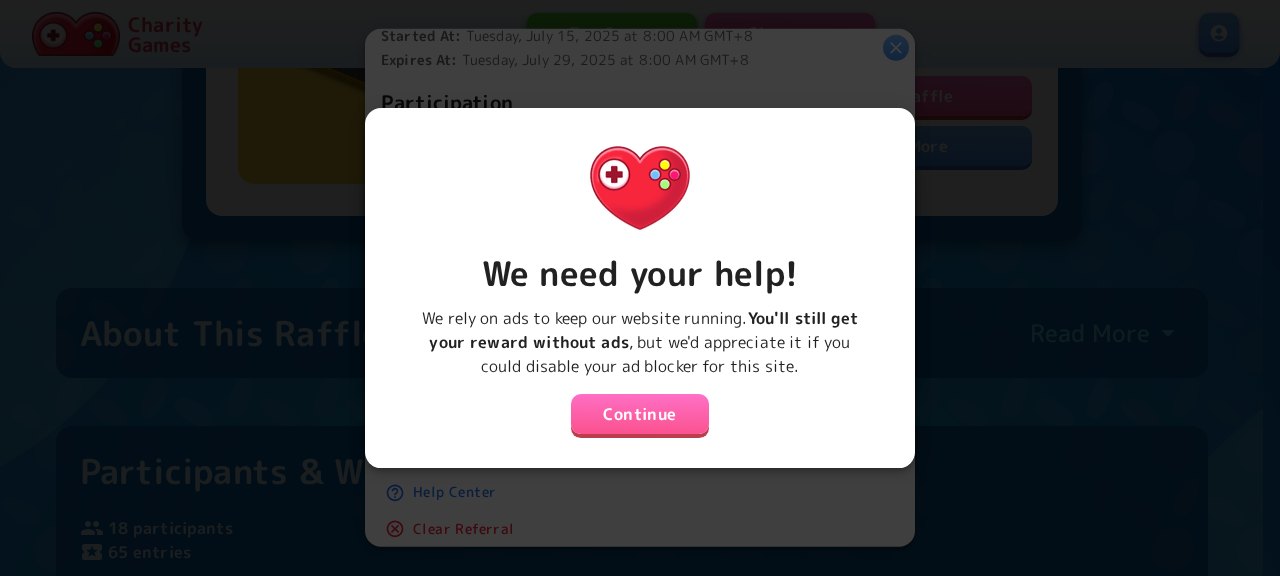 click on "Continue" at bounding box center [640, 414] 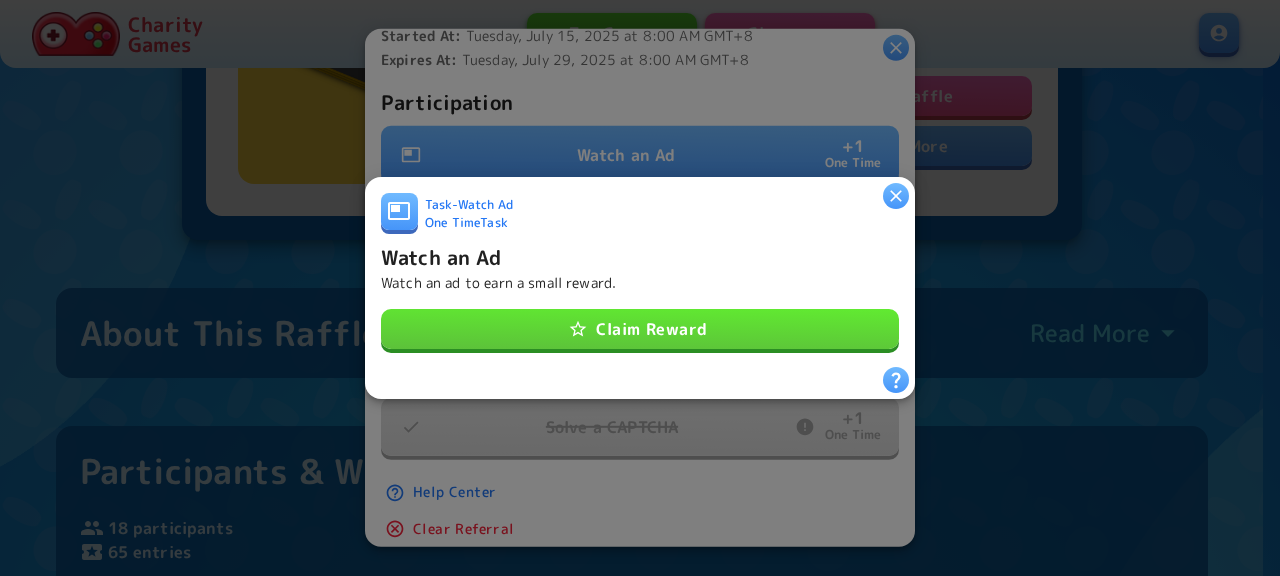 click on "Claim Reward" at bounding box center [640, 330] 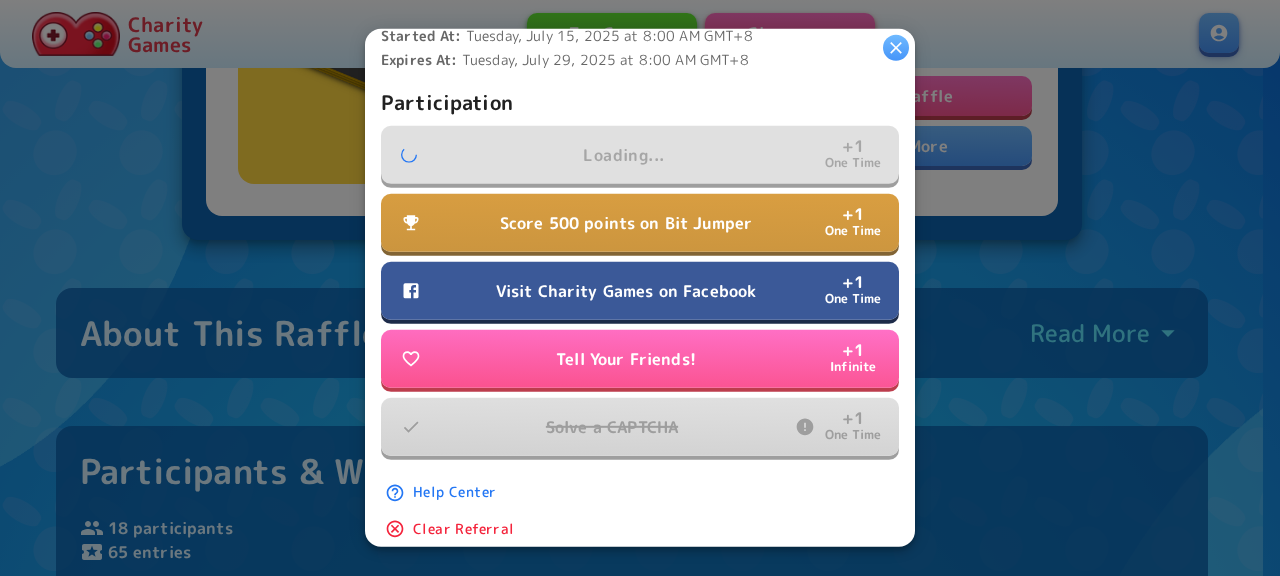 click on "Visit Charity Games on Facebook" at bounding box center [626, 291] 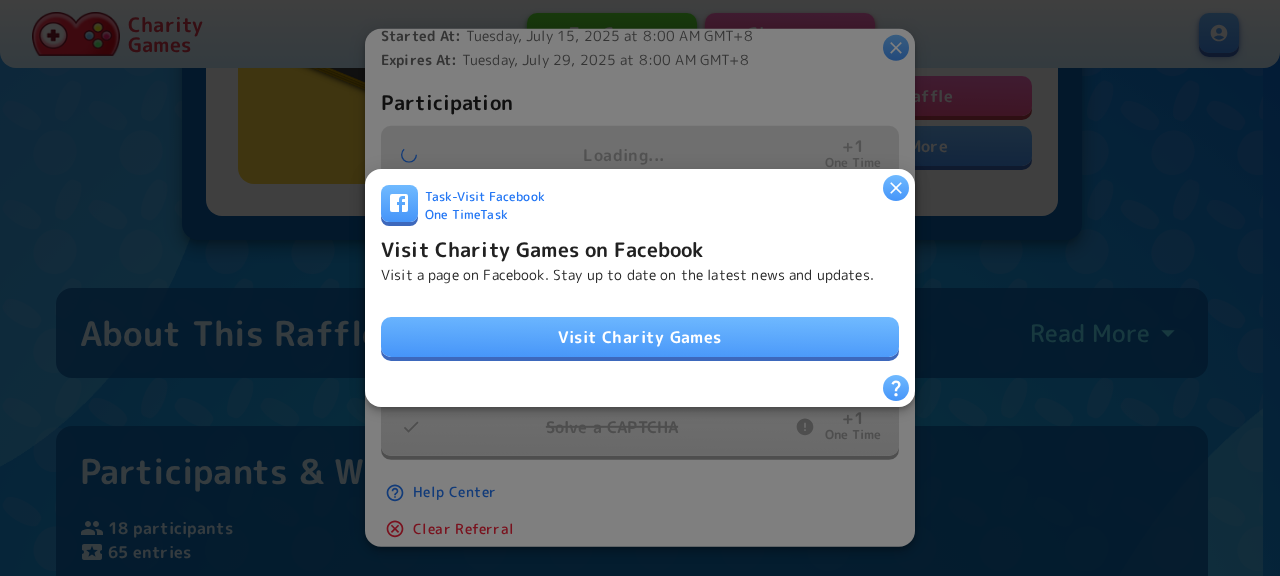 click on "Visit Charity Games" at bounding box center (640, 337) 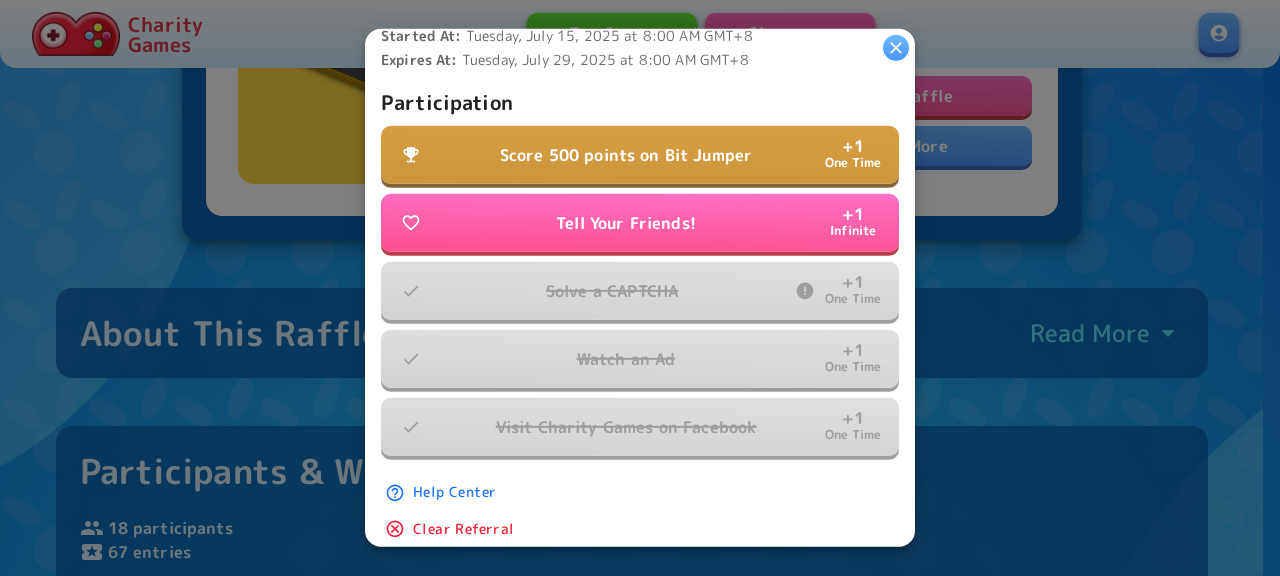 click on "Score 500 points on Bit Jumper" at bounding box center [626, 155] 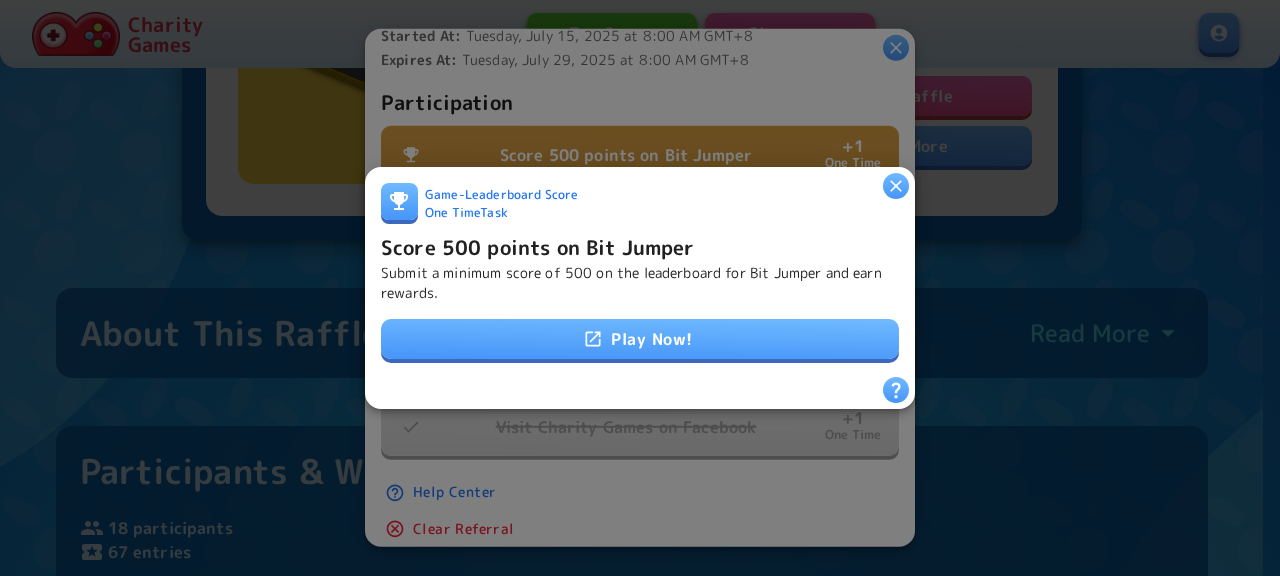 click on "Play Now!" at bounding box center [640, 339] 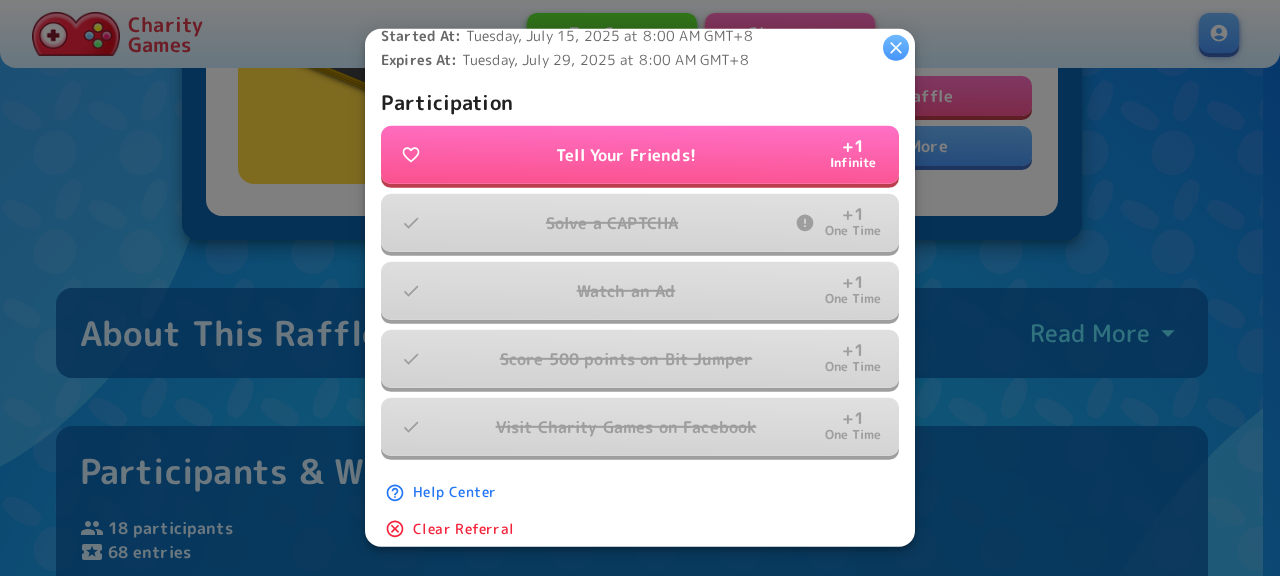 click 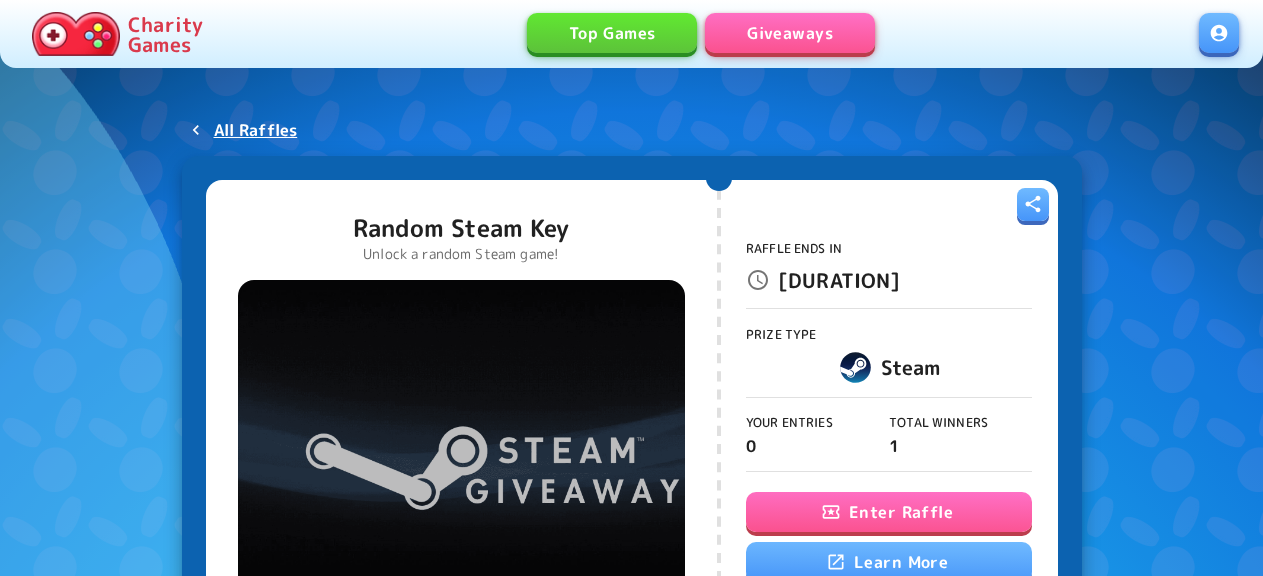 scroll, scrollTop: 0, scrollLeft: 0, axis: both 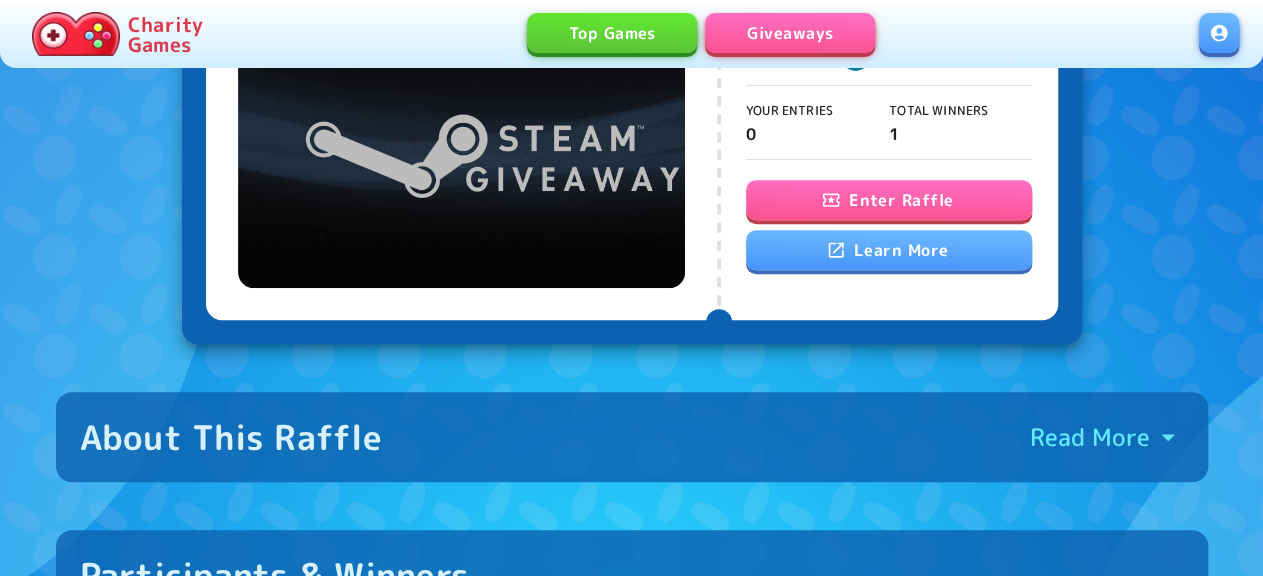 click 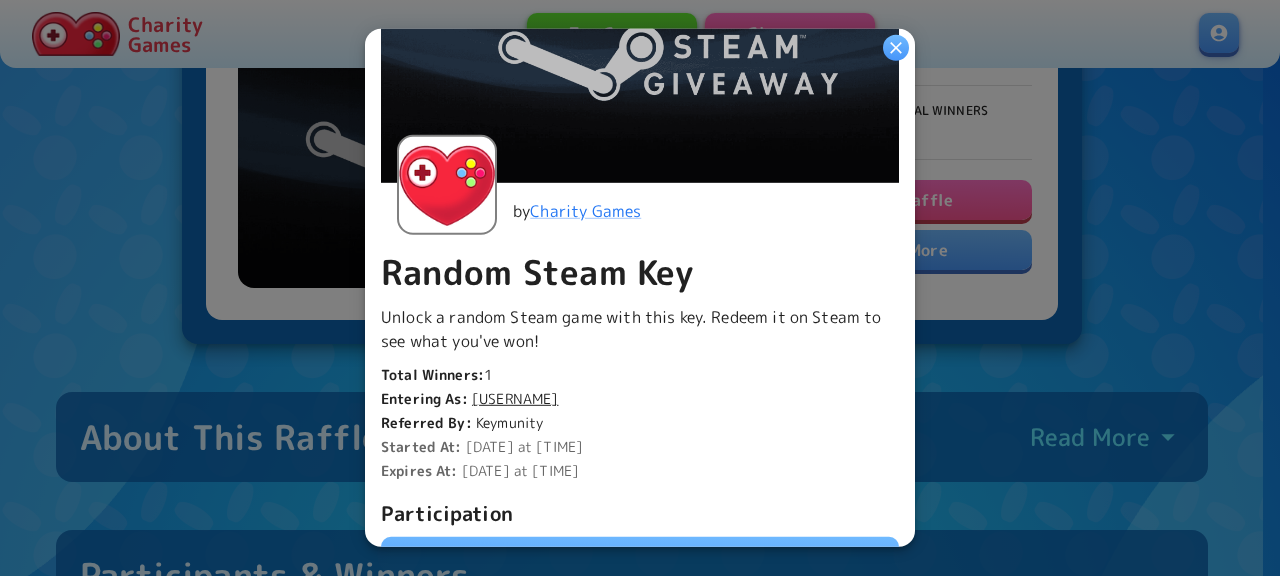 scroll, scrollTop: 324, scrollLeft: 0, axis: vertical 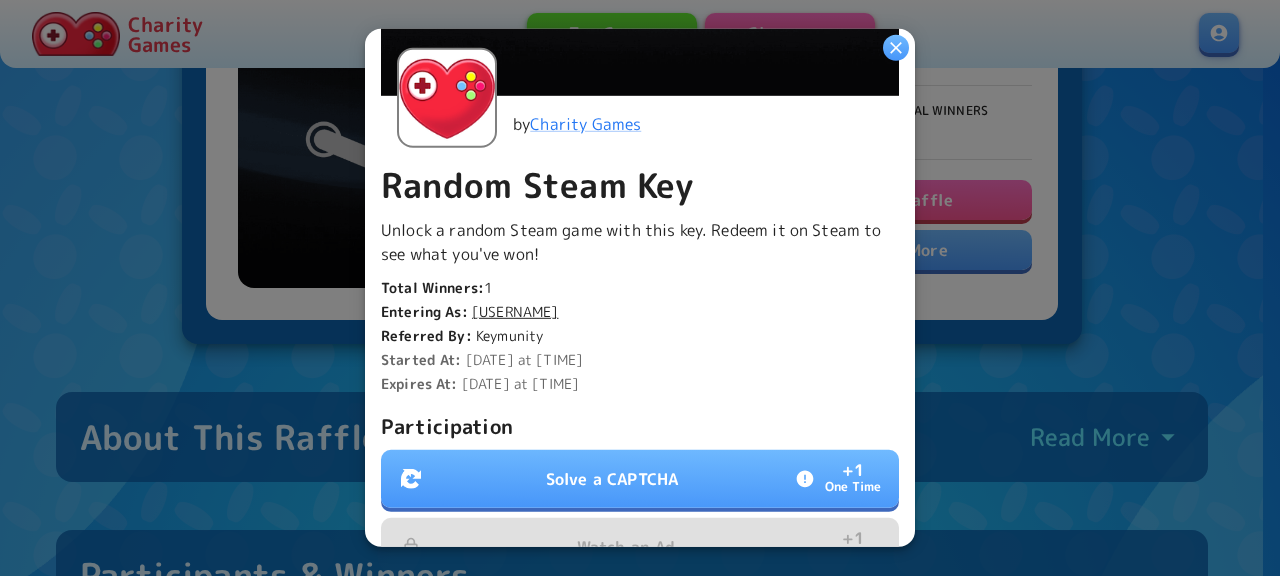 click on "Solve a CAPTCHA + 1 One Time" at bounding box center [640, 479] 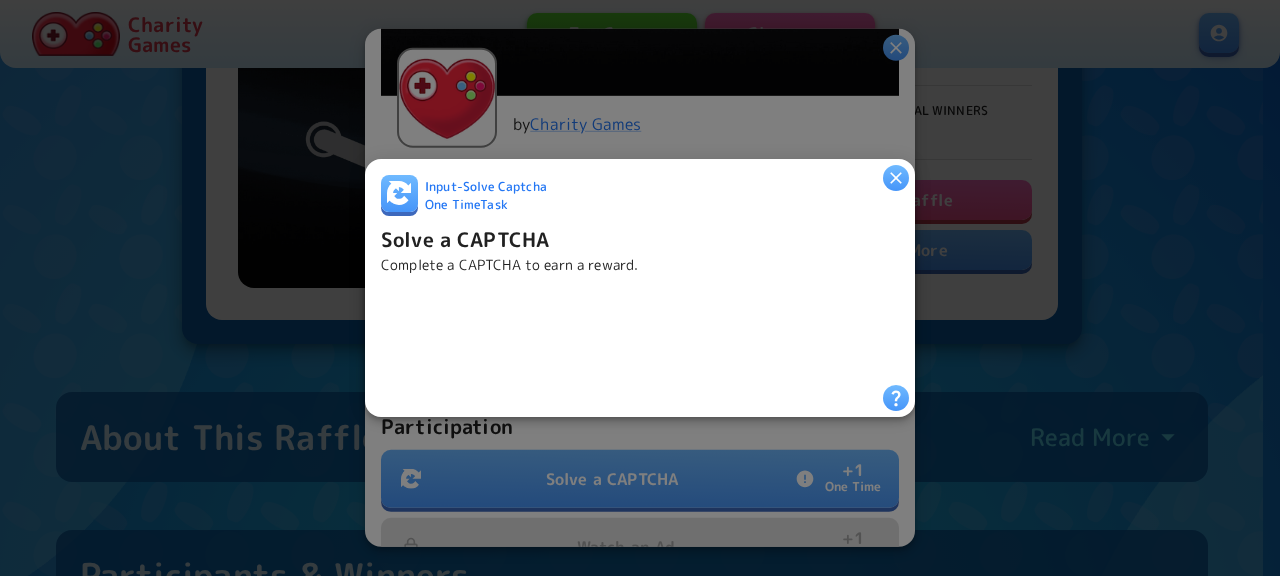 click at bounding box center (533, 330) 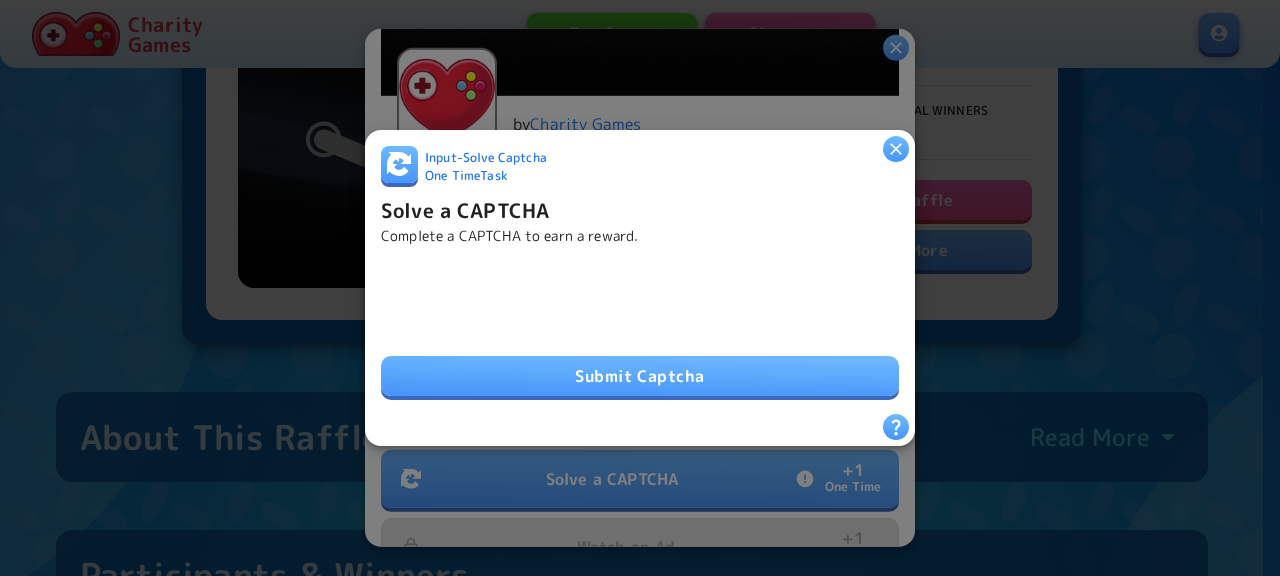 click on "Submit Captcha" at bounding box center (640, 376) 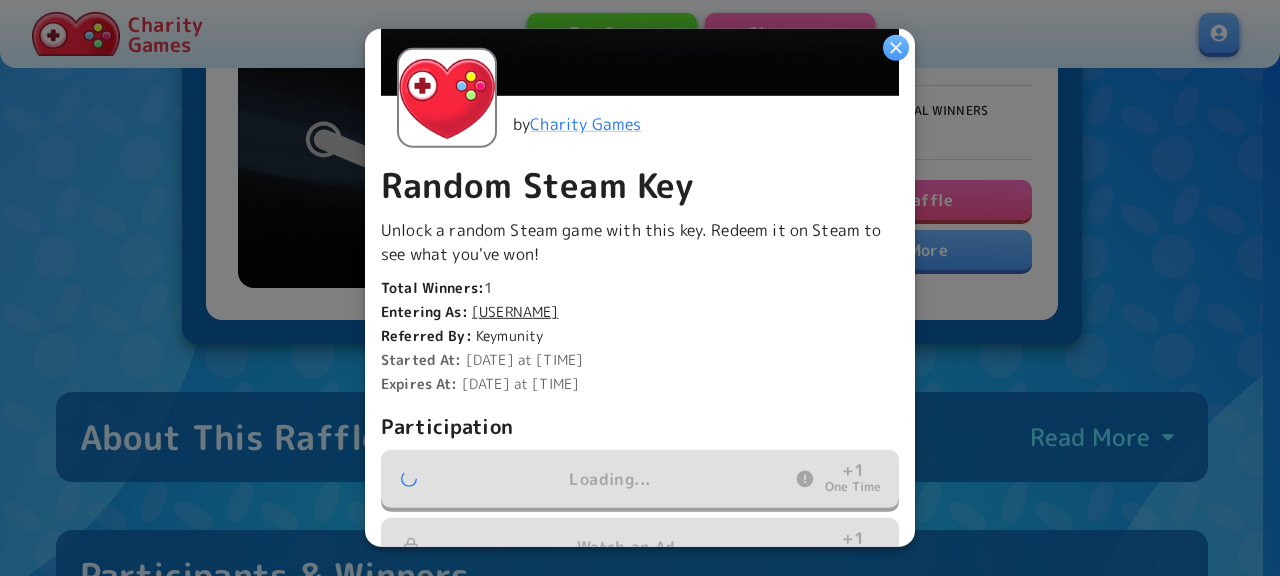 scroll, scrollTop: 648, scrollLeft: 0, axis: vertical 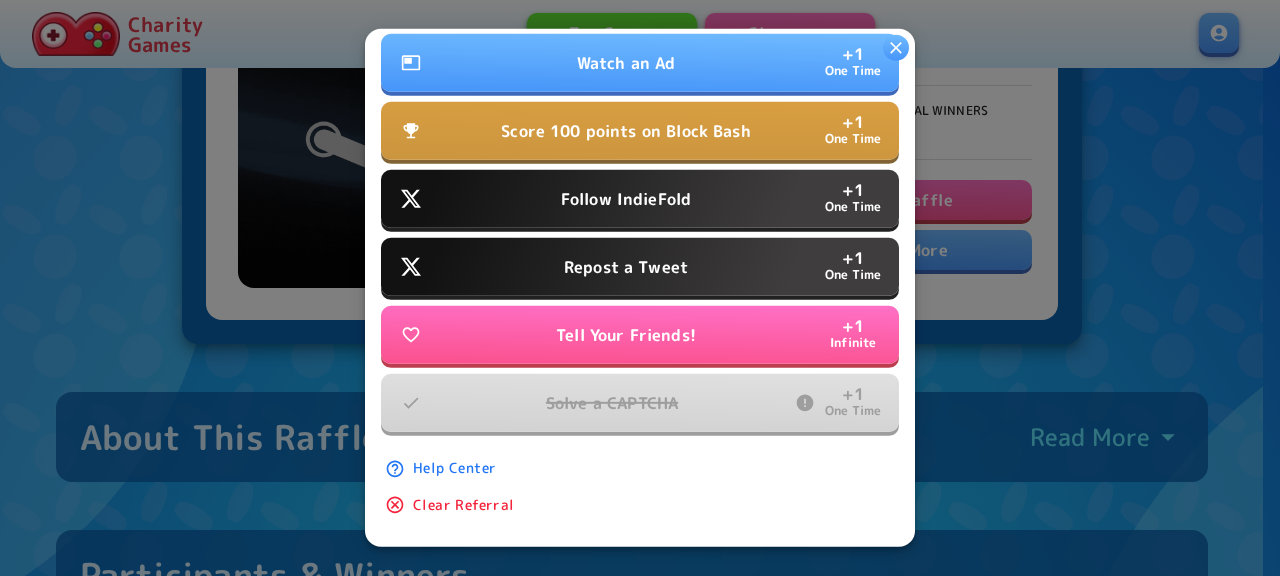 click on "Repost a Tweet" at bounding box center (626, 267) 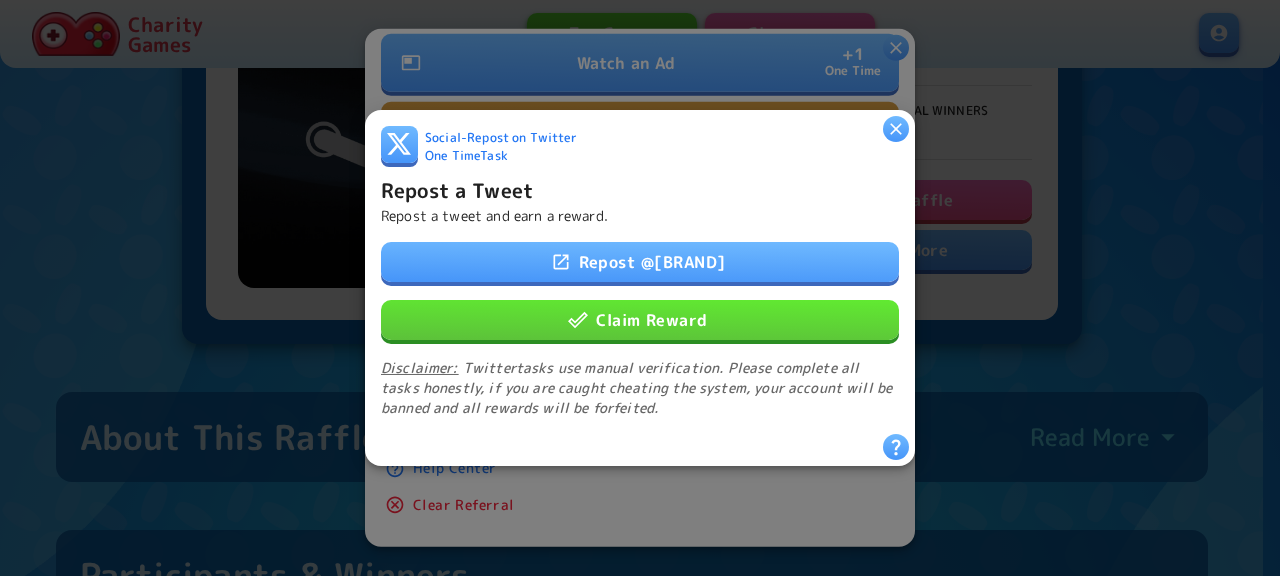 click on "Repost @ charitydotgames" at bounding box center [640, 262] 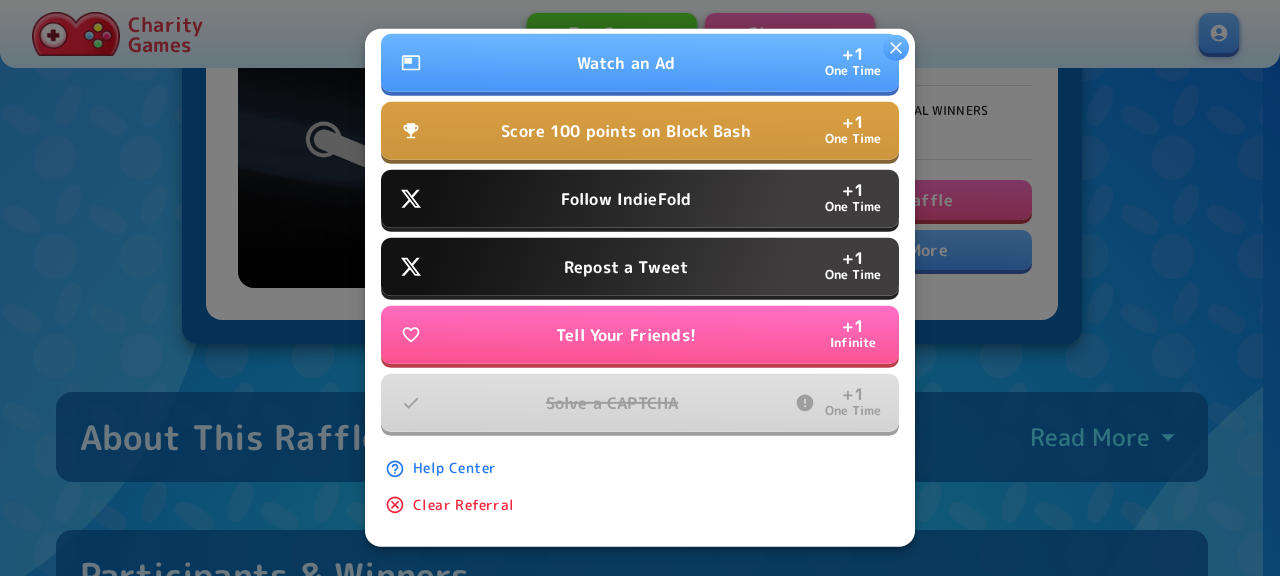 click on "Follow IndieFold + 1 One Time" at bounding box center (640, 199) 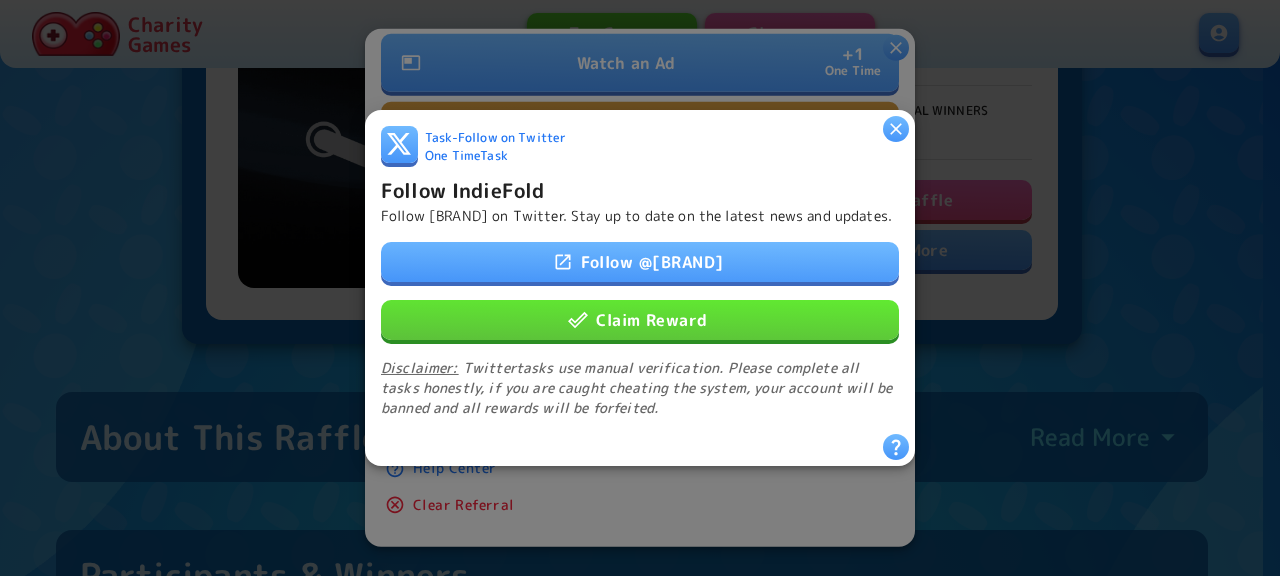 drag, startPoint x: 680, startPoint y: 313, endPoint x: 680, endPoint y: 267, distance: 46 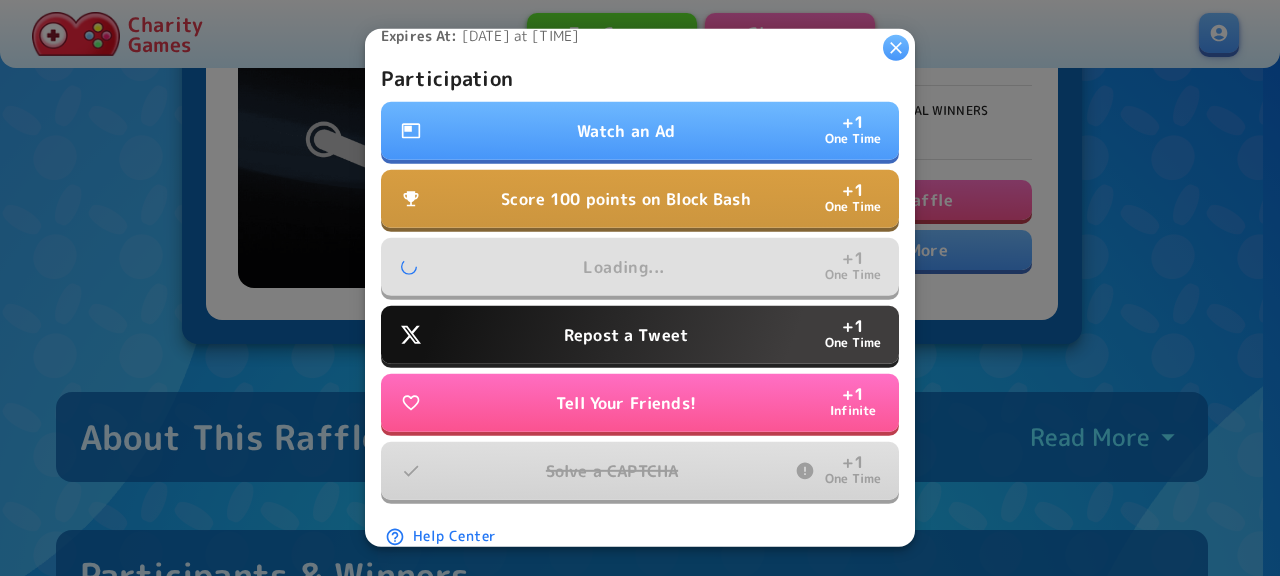 scroll, scrollTop: 639, scrollLeft: 0, axis: vertical 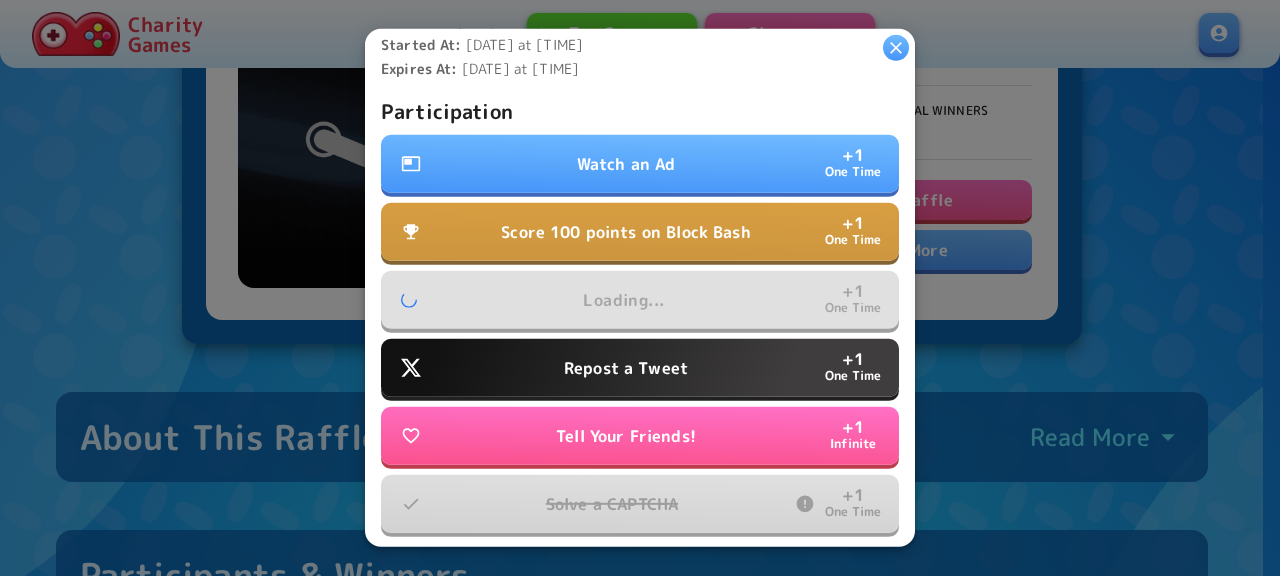click on "Watch an Ad + 1 One Time" at bounding box center [640, 164] 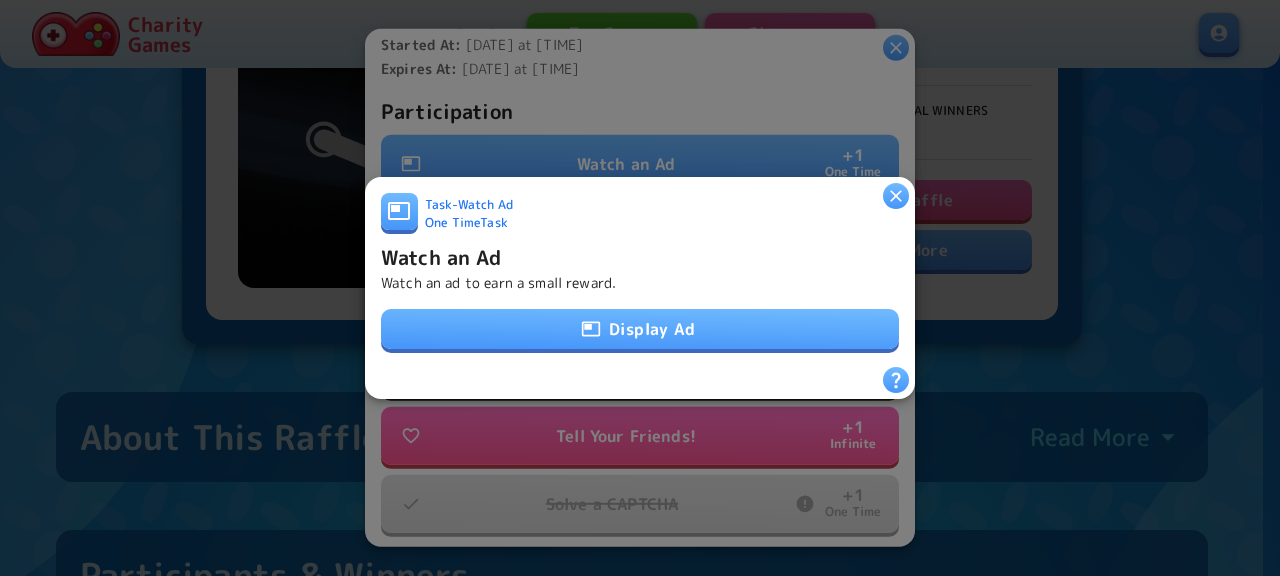 click on "Display Ad" at bounding box center (640, 329) 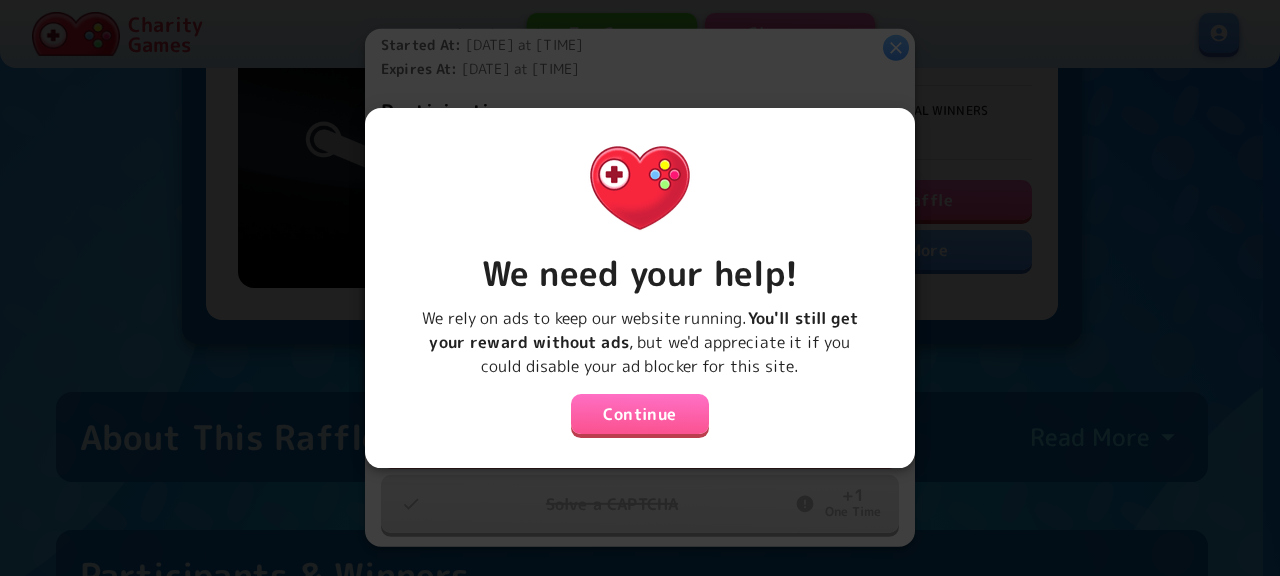click on "Continue" at bounding box center (640, 414) 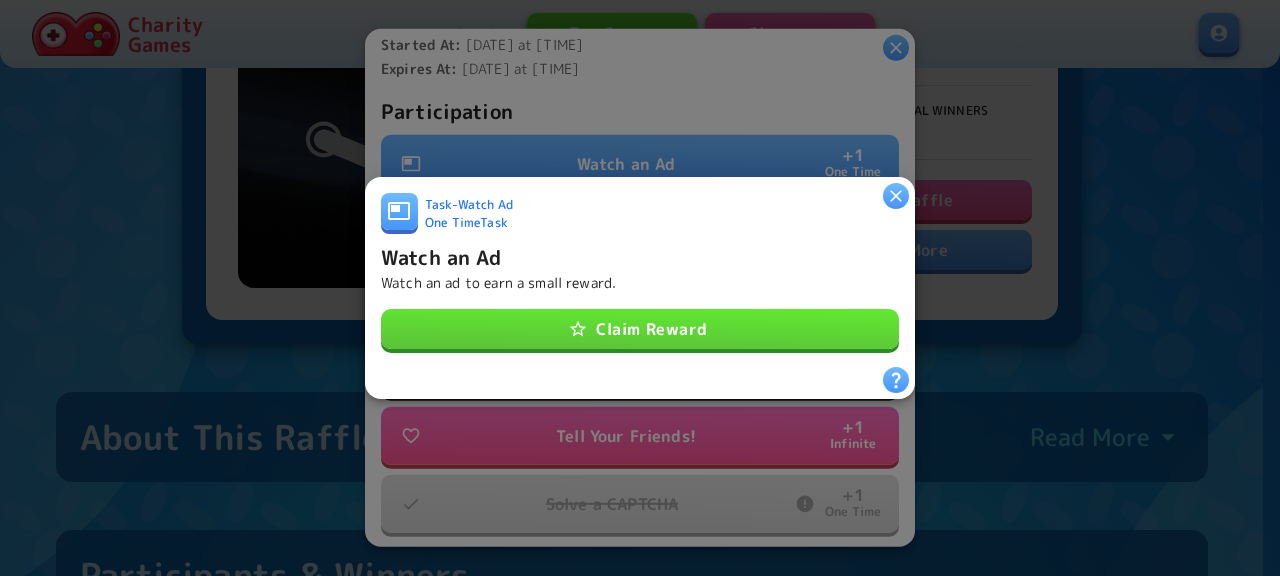 click on "Claim Reward" at bounding box center [640, 329] 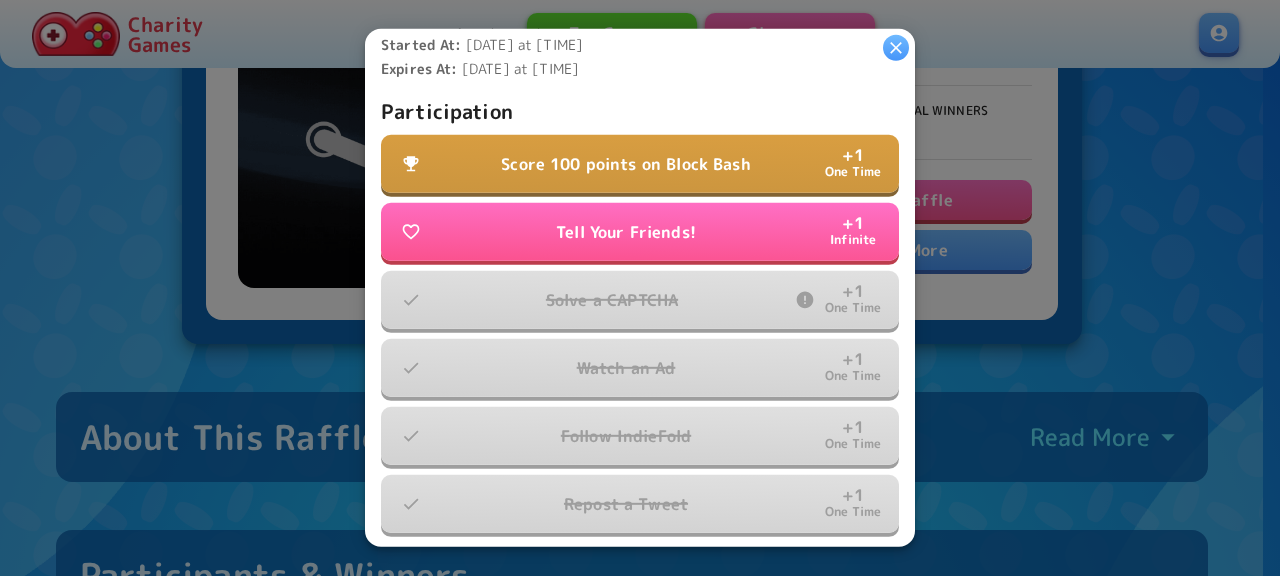 click on "Score 100 points on Block Bash" at bounding box center (626, 164) 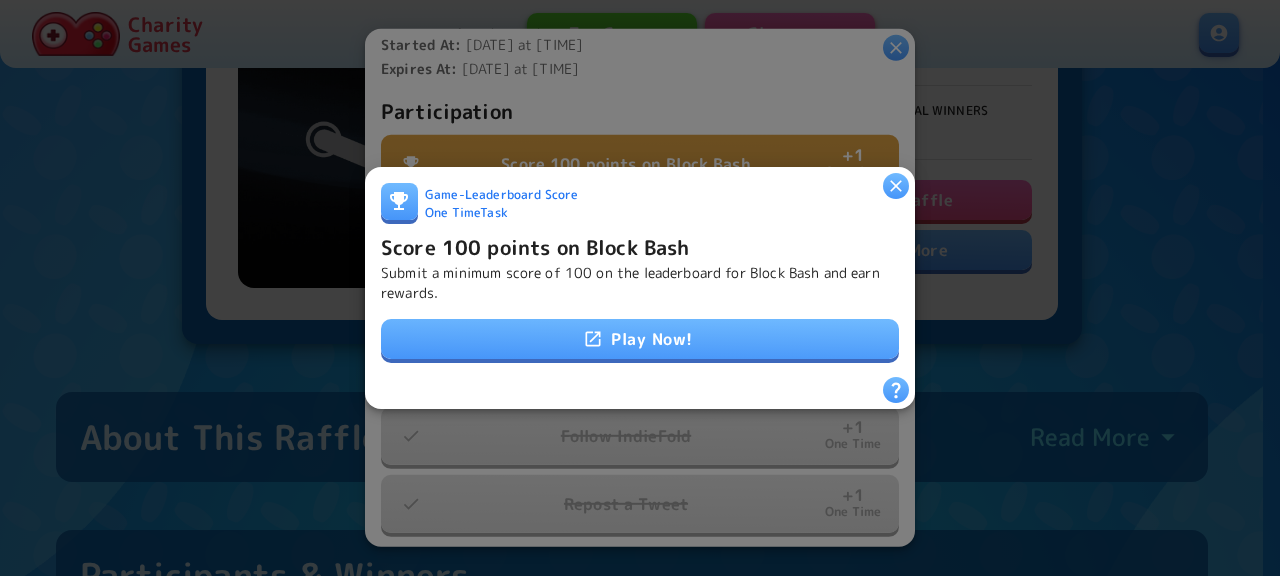 click on "Play Now!" at bounding box center (640, 340) 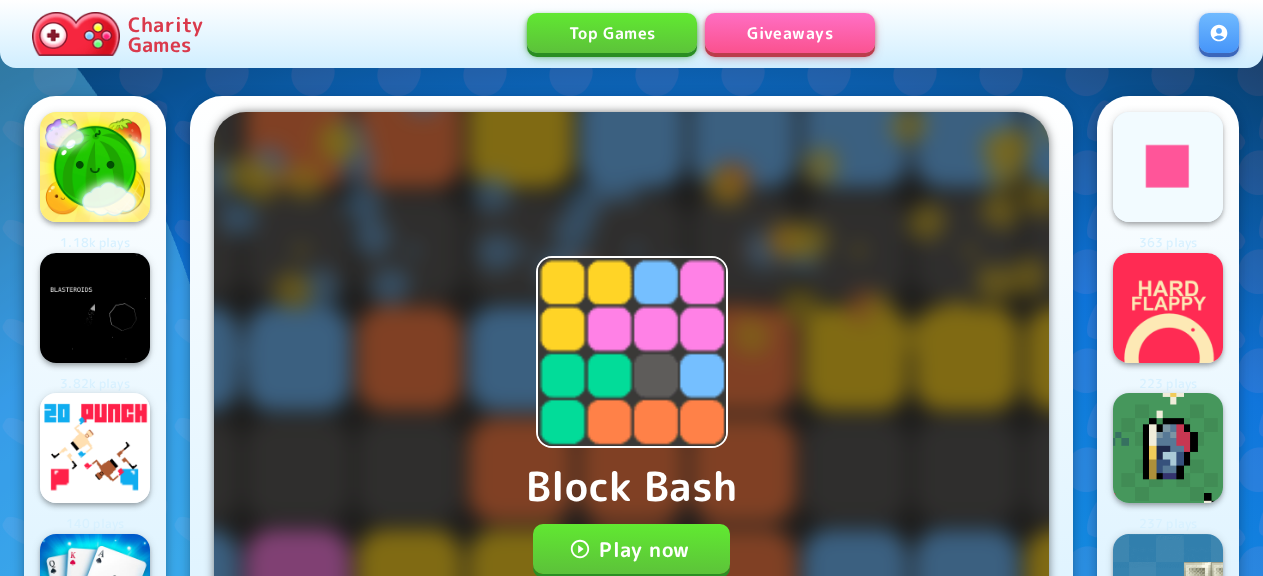 scroll, scrollTop: 0, scrollLeft: 0, axis: both 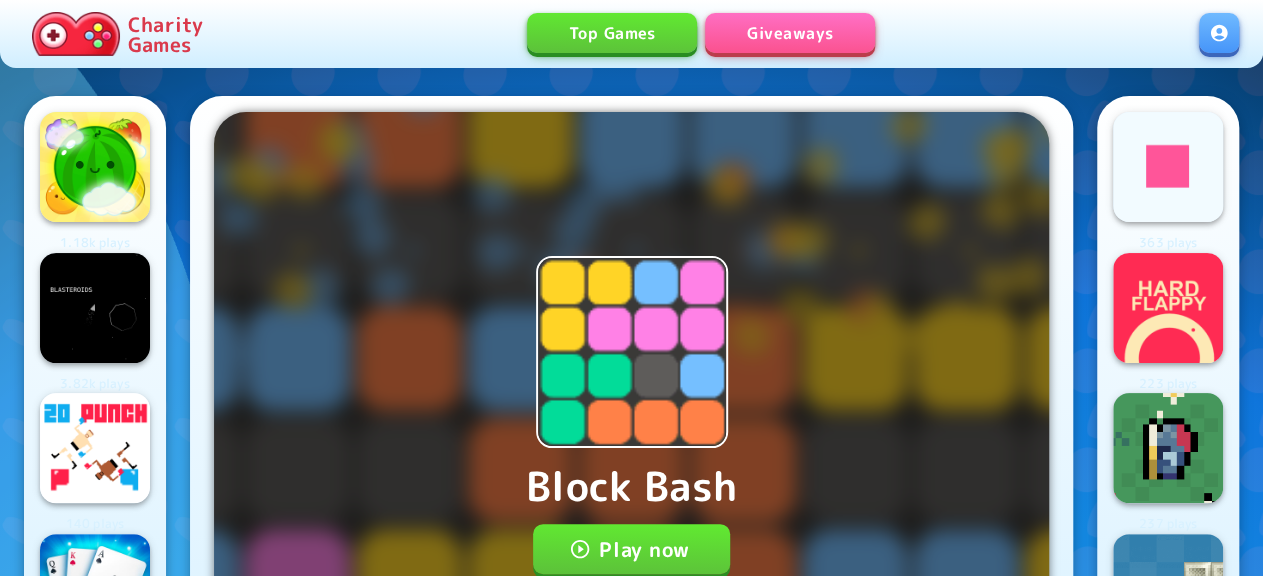 click on "Play now" at bounding box center (631, 549) 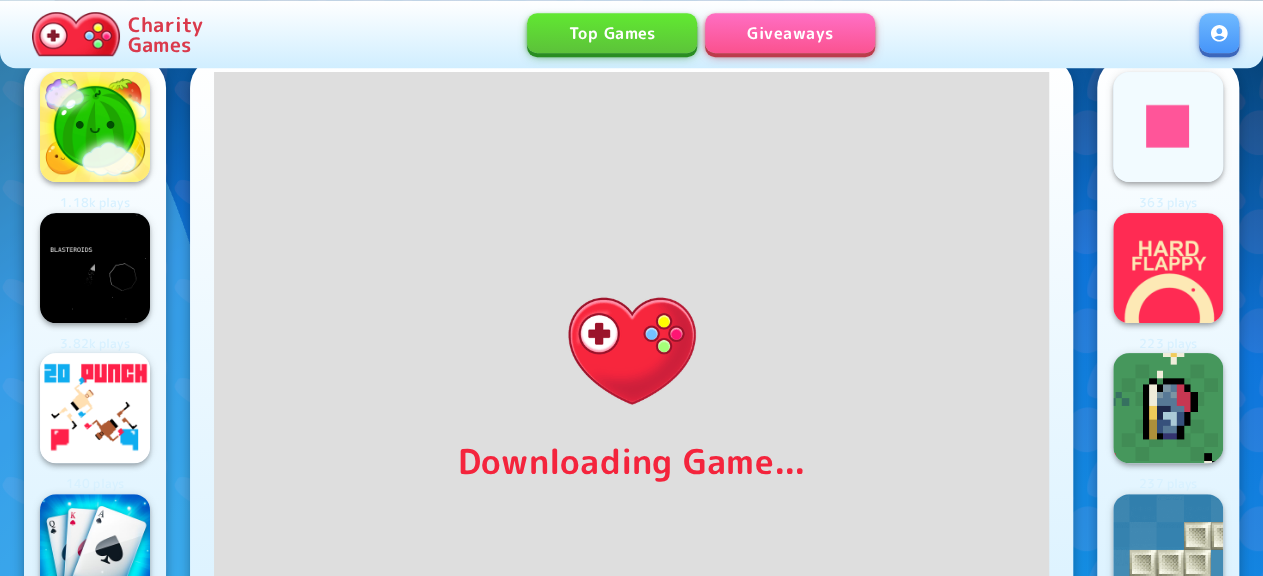 scroll, scrollTop: 52, scrollLeft: 0, axis: vertical 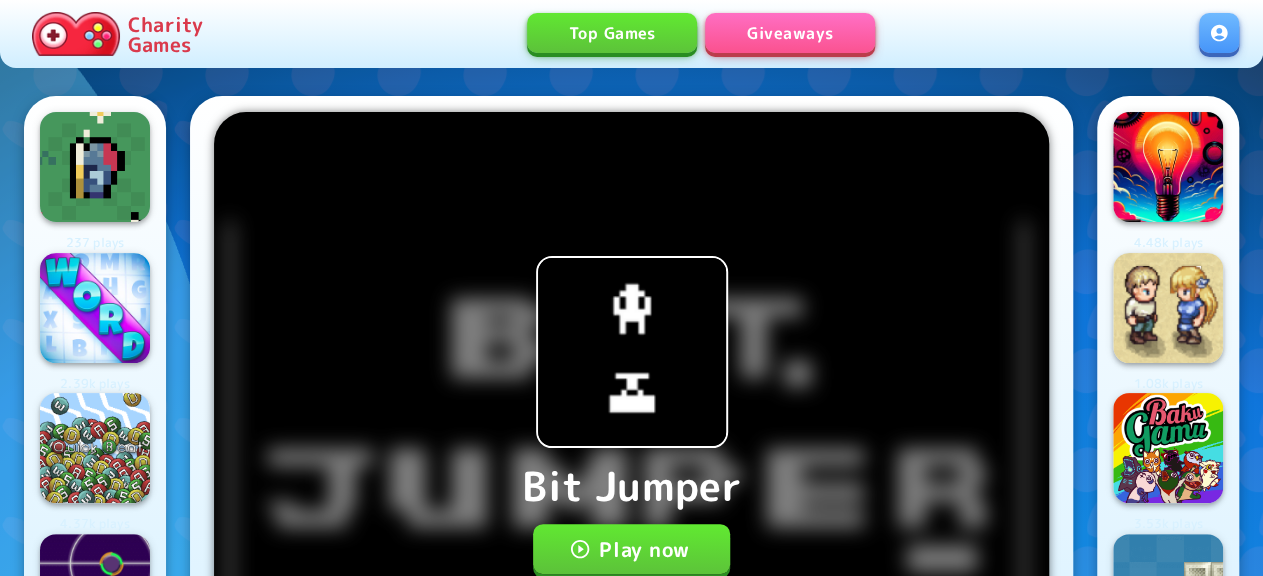 click on "Play now" at bounding box center [631, 549] 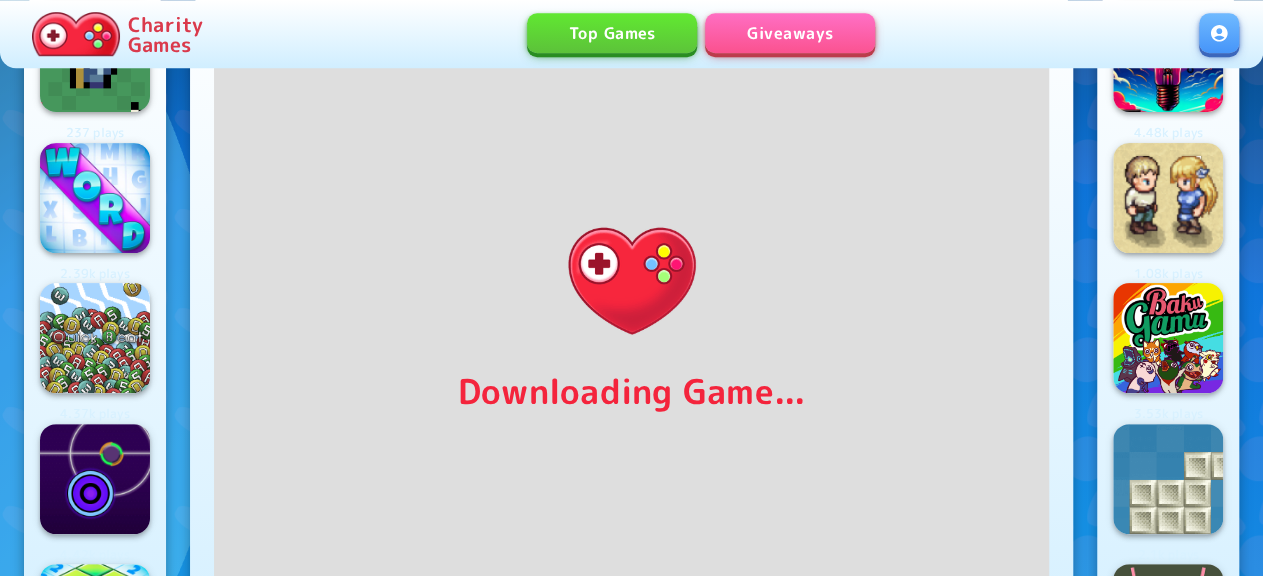 scroll, scrollTop: 63, scrollLeft: 0, axis: vertical 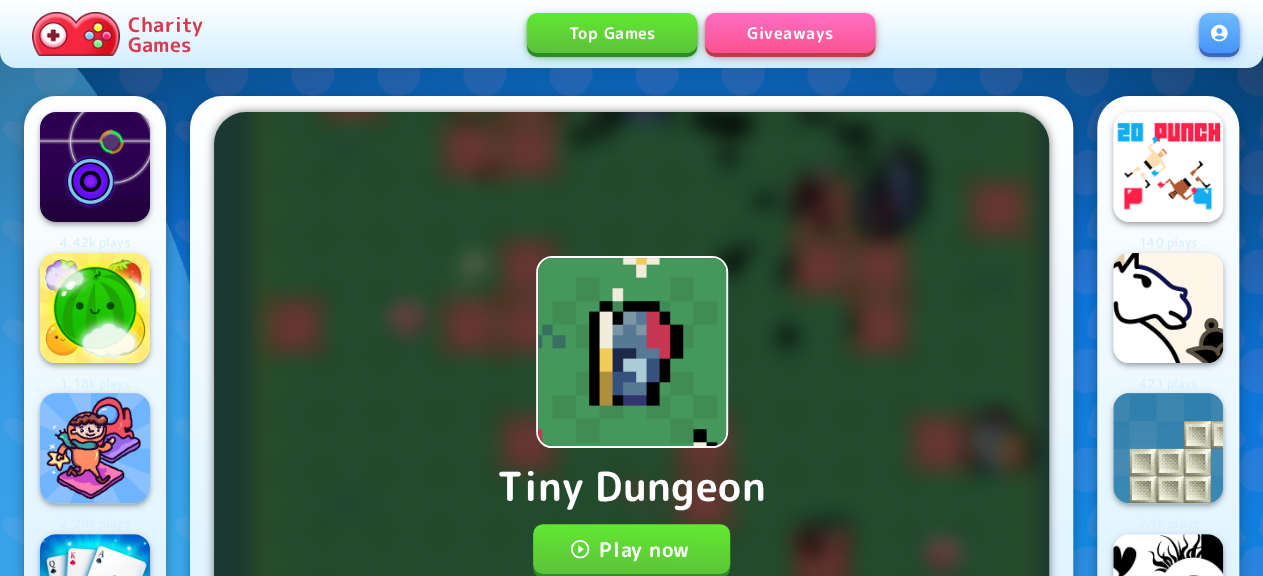 click on "Play now" at bounding box center [631, 549] 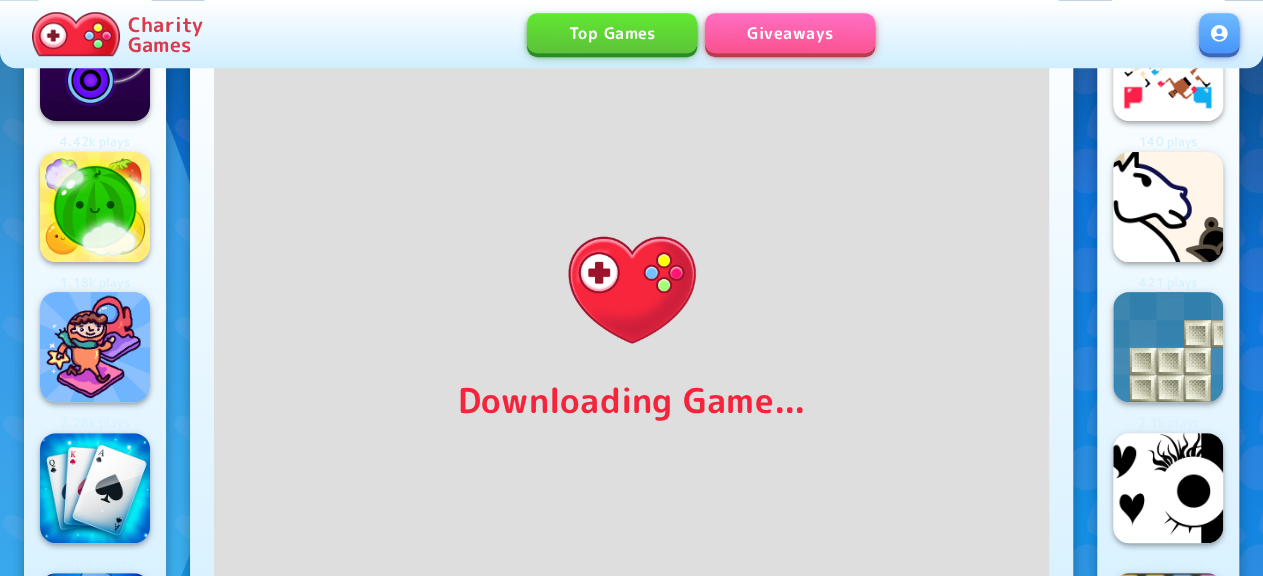 scroll, scrollTop: 84, scrollLeft: 0, axis: vertical 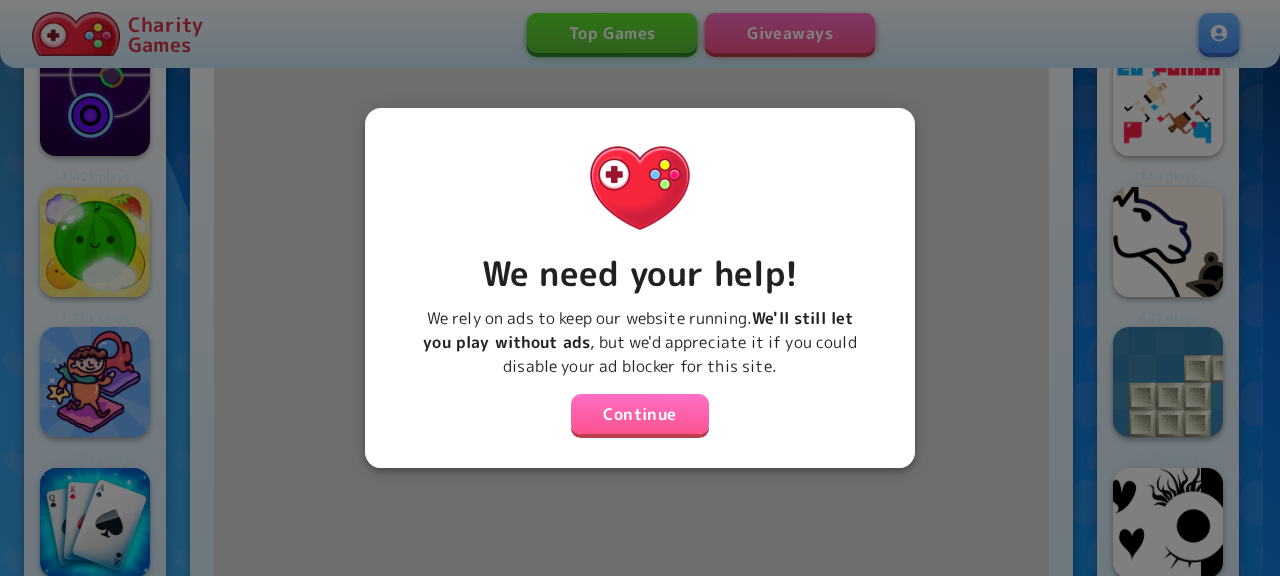 click on "Continue" at bounding box center (640, 414) 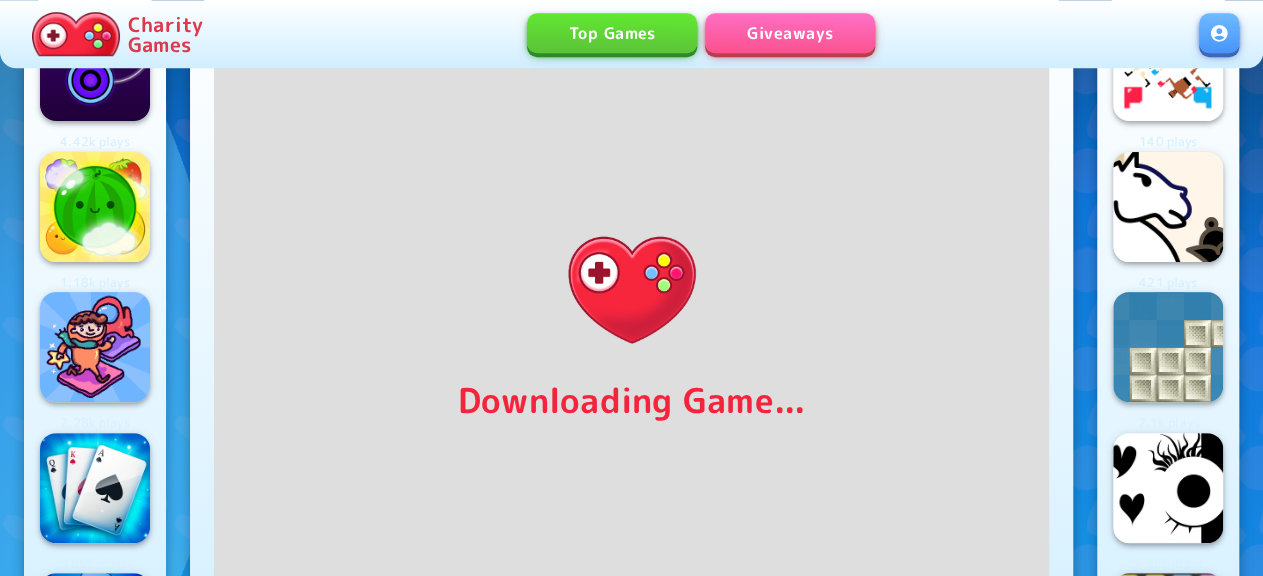 scroll, scrollTop: 104, scrollLeft: 0, axis: vertical 